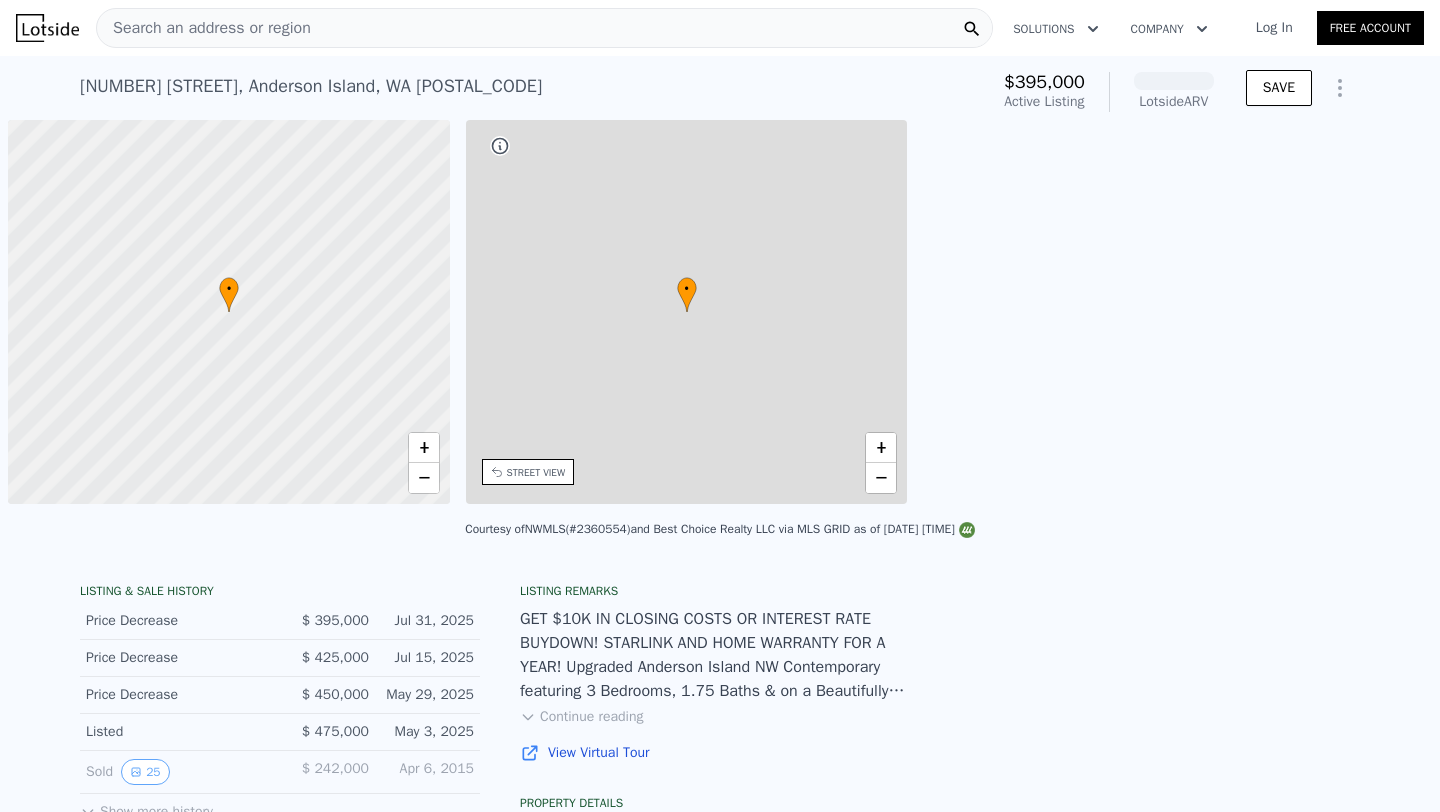 scroll, scrollTop: 0, scrollLeft: 0, axis: both 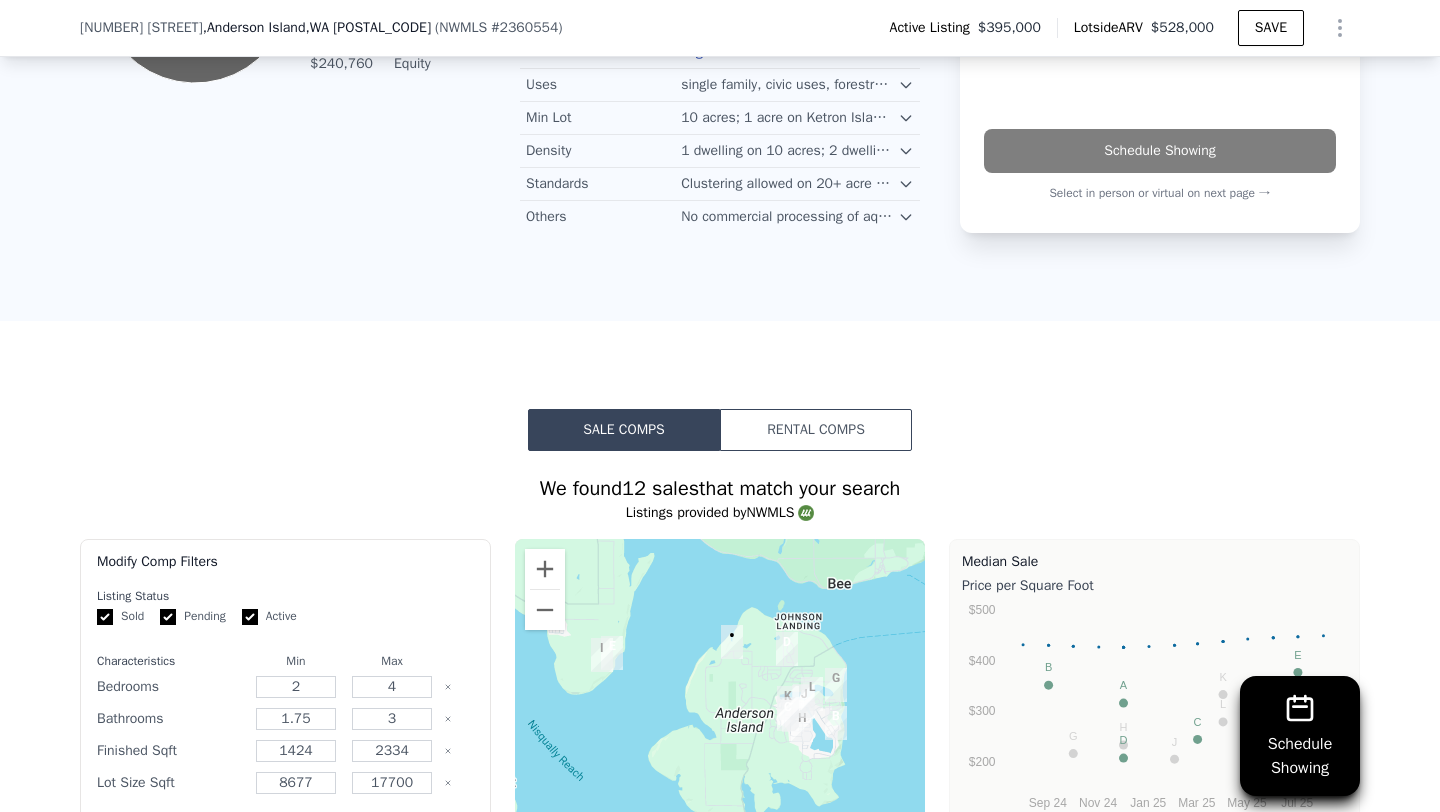 click on "We found  12 sales  that match your search" at bounding box center [720, 489] 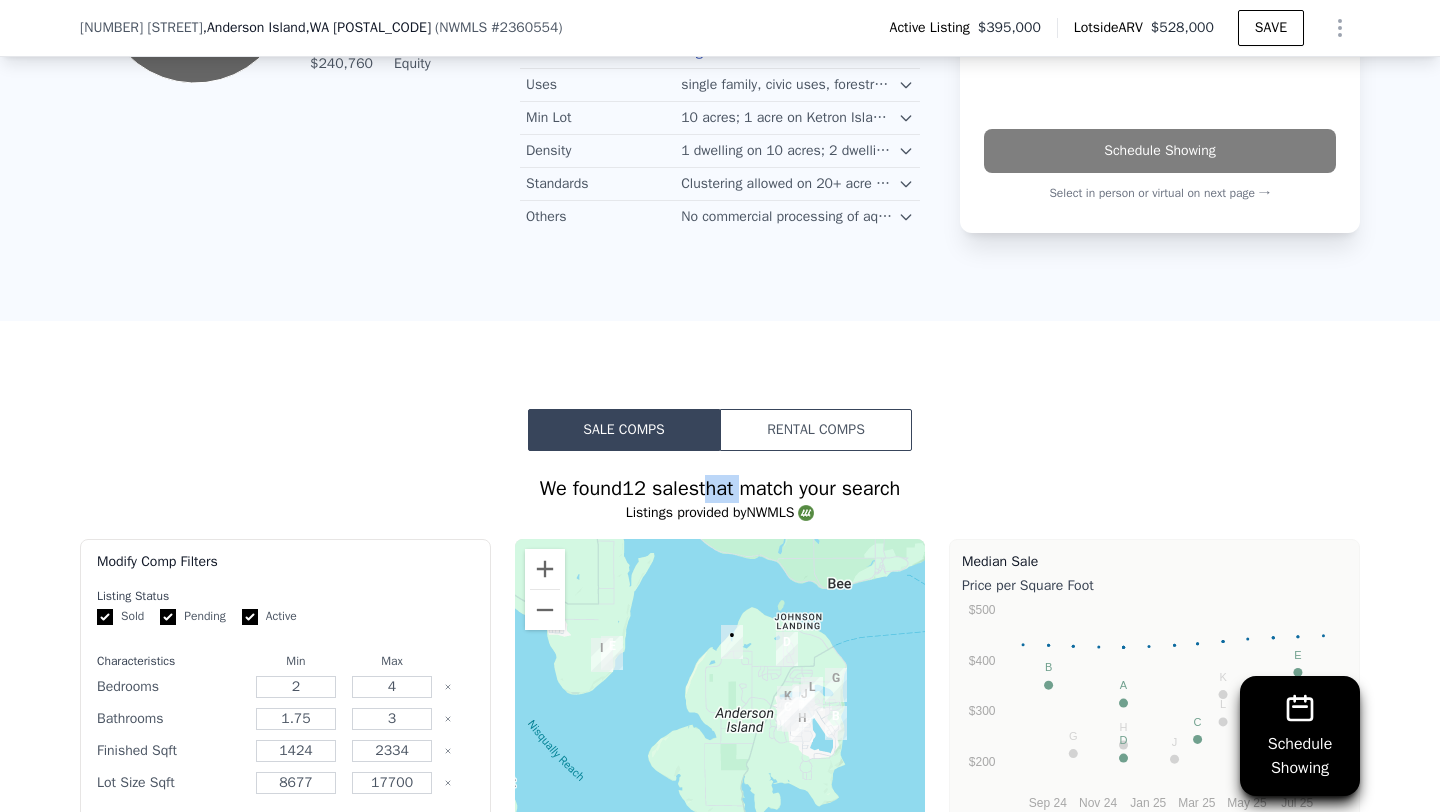 click on "We found  12 sales  that match your search" at bounding box center [720, 489] 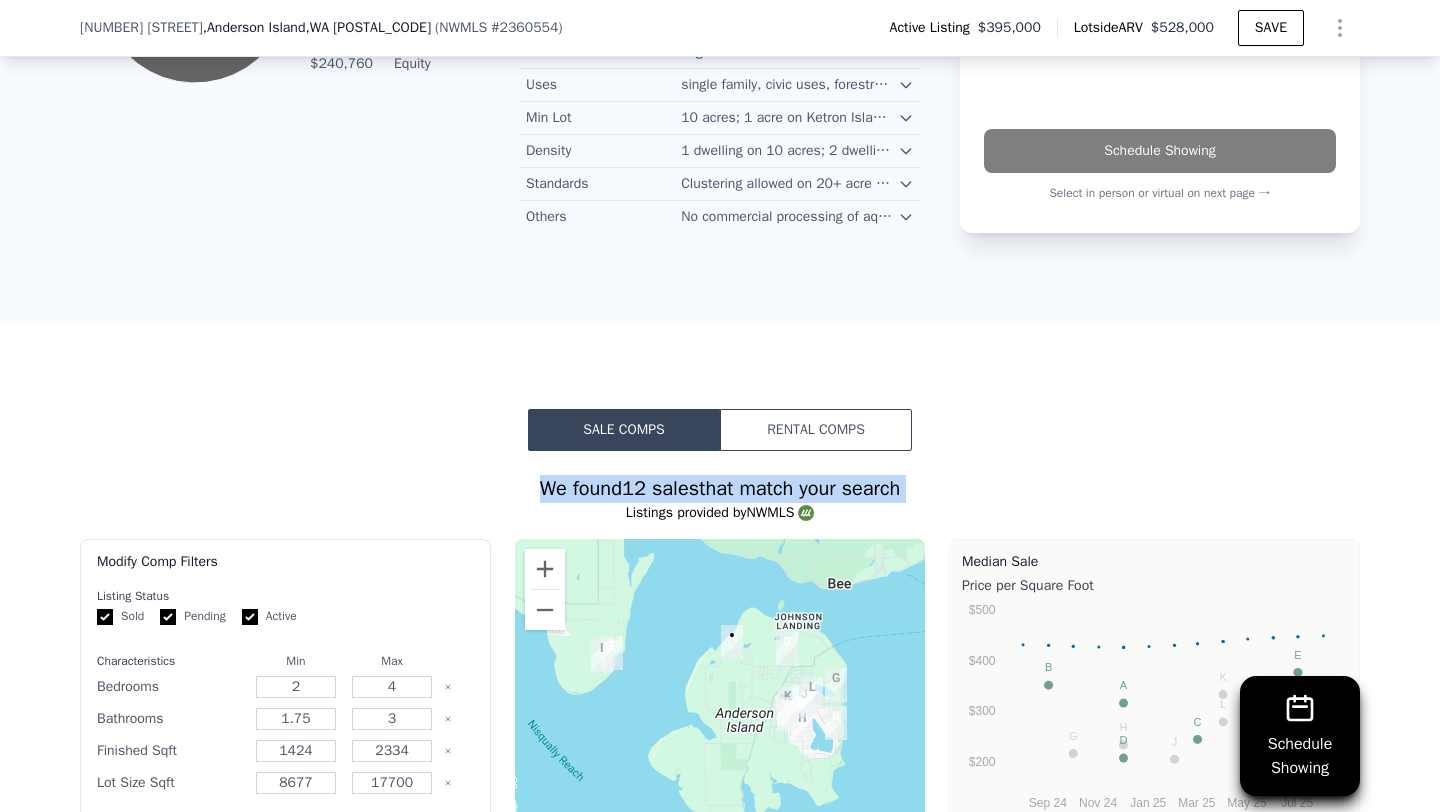 click on "We found  12 sales  that match your search" at bounding box center [720, 489] 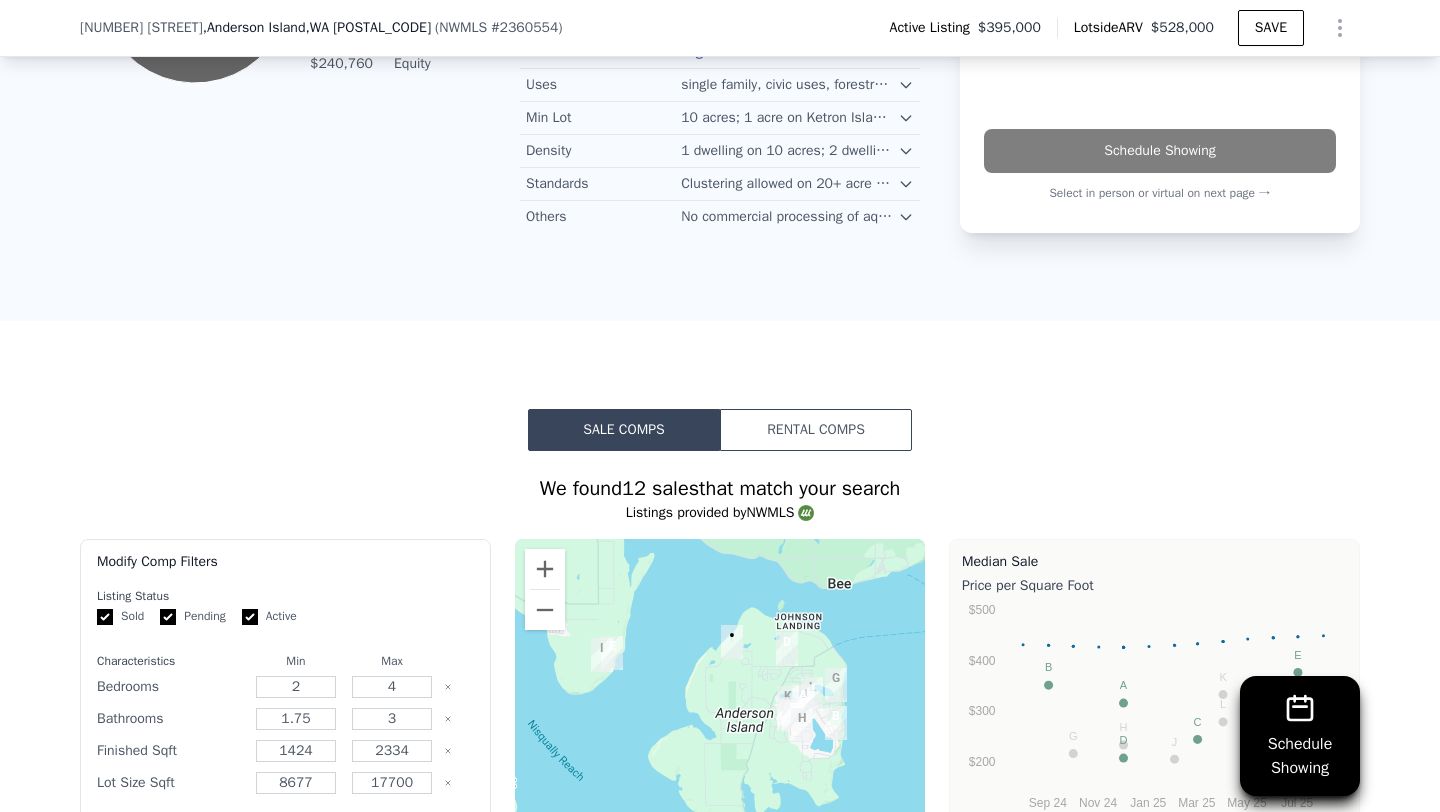 click on "Sale Comps Rental Comps Schedule Showing We found  12 sales  that match your search Listings provided by  NWMLS  Filters  Map  Prices Modify Comp Filters Listing Status Sold Pending Active Characteristics   Min Max Bedrooms 2 4 Bathrooms 1.75 3 Finished Sqft 1424 2334 Lot Size Sqft 8677 17700 Edit all filters ← Move left → Move right ↑ Move up ↓ Move down + Zoom in - Zoom out Home Jump left by 75% End Jump right by 75% Page Up Jump up by 75% Page Down Jump down by 75% A B C D E F G H I J K L • Map Data Map data ©2025 Google Map data ©2025 Google 2 km  Click to toggle between metric and imperial units Terms Report a map error Median Sale Price per Square Foot 98303 Selected Comp Unselected Comp Sep 24 Nov 24 Jan 25 Mar 25 May 25 Jul 25 $200 $300 $400 $500 B A D C F E Subject G H J K L I Month 98303 Selected Comp Unselected Comp Aug 1, 2024 431.568 Sep 1, 2024 430.441 Sep 1, 2024 430.441 351.563 Oct 1, 2024 428.6 Oct 1, 2024 428.6 216.049 Nov 1, 2024 427.138 Dec 1, 2024 426.743 Dec 1, 2024 426.743" at bounding box center (720, 1003) 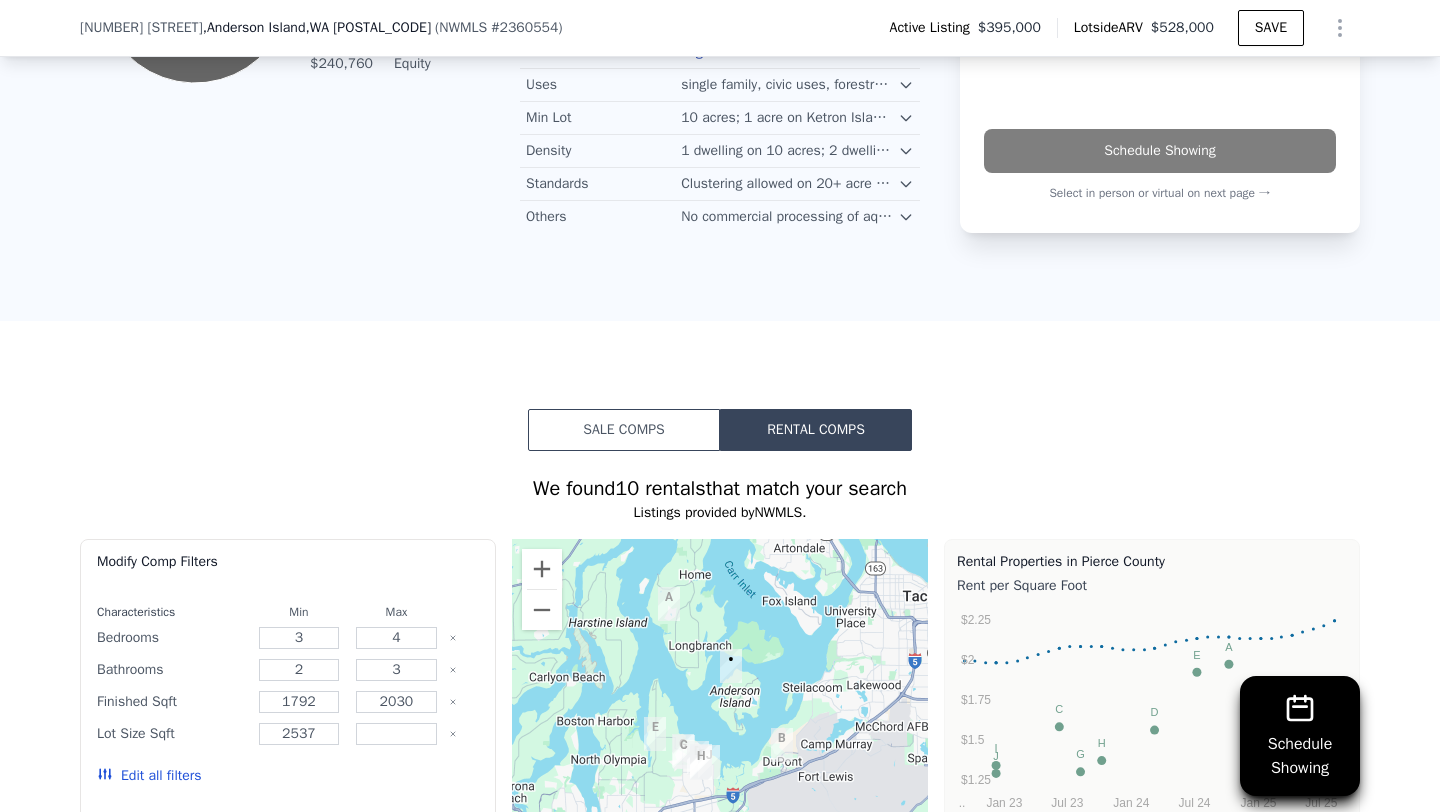 click on "We found  10 rentals  that match your search" at bounding box center [720, 489] 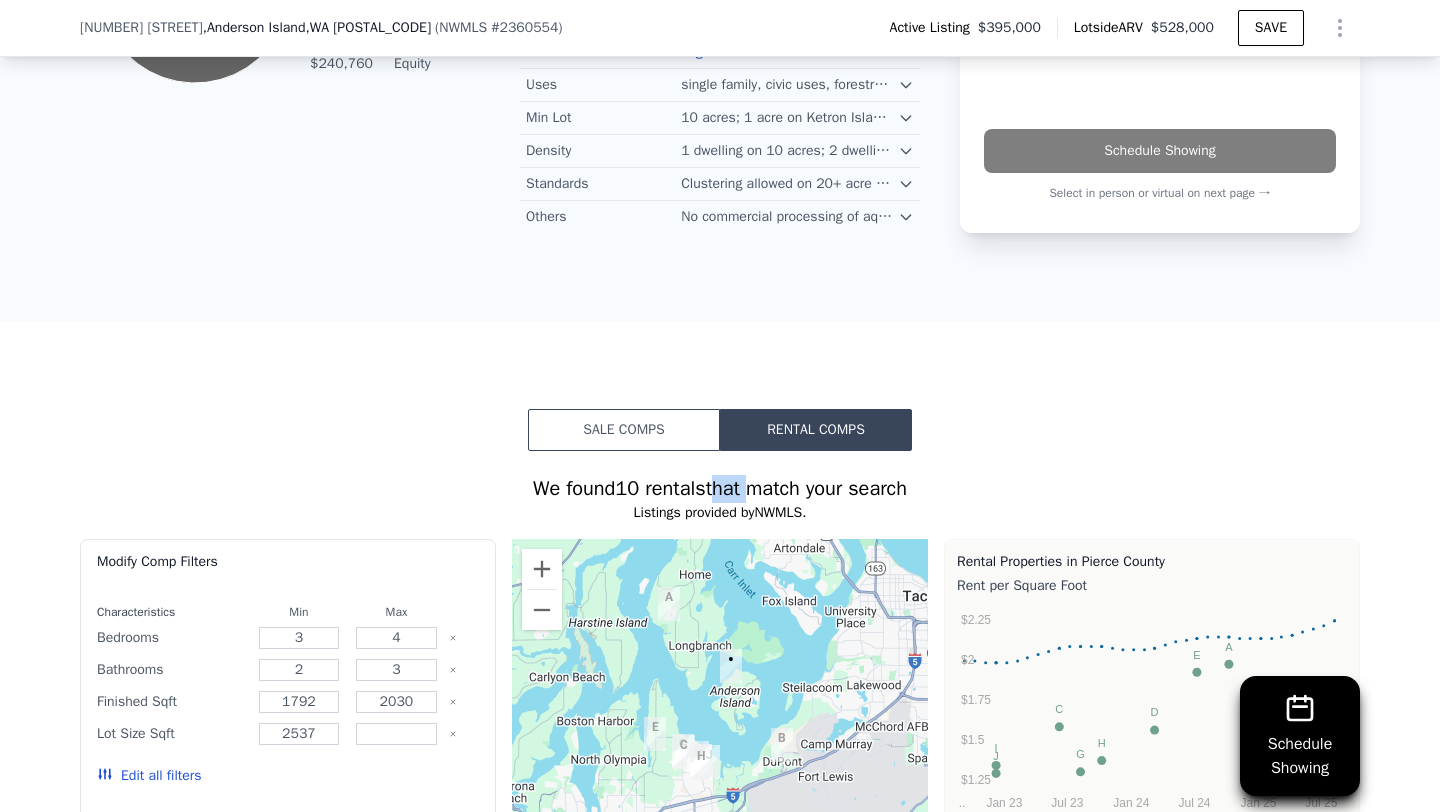 click on "We found  10 rentals  that match your search" at bounding box center (720, 489) 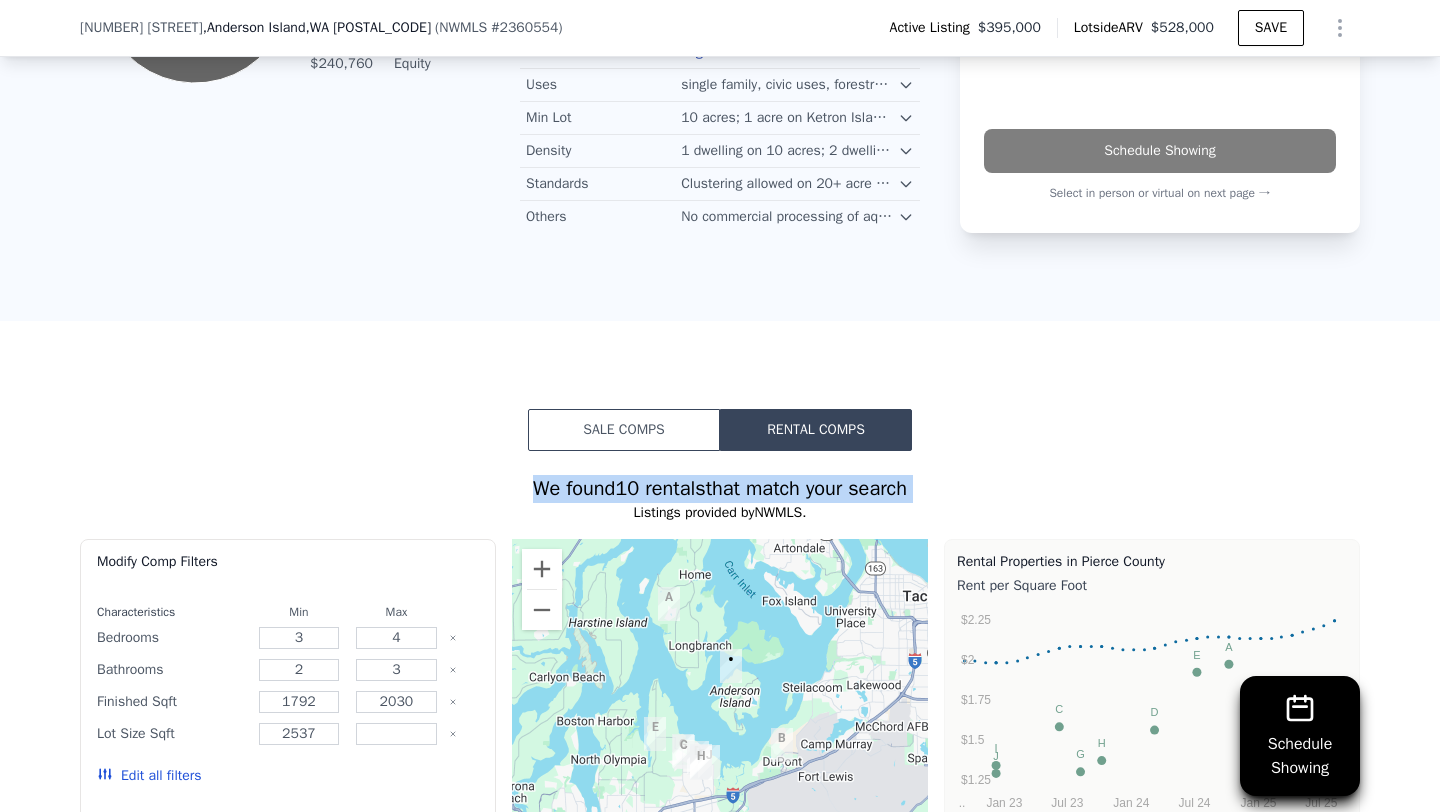 click on "We found  10 rentals  that match your search" at bounding box center (720, 489) 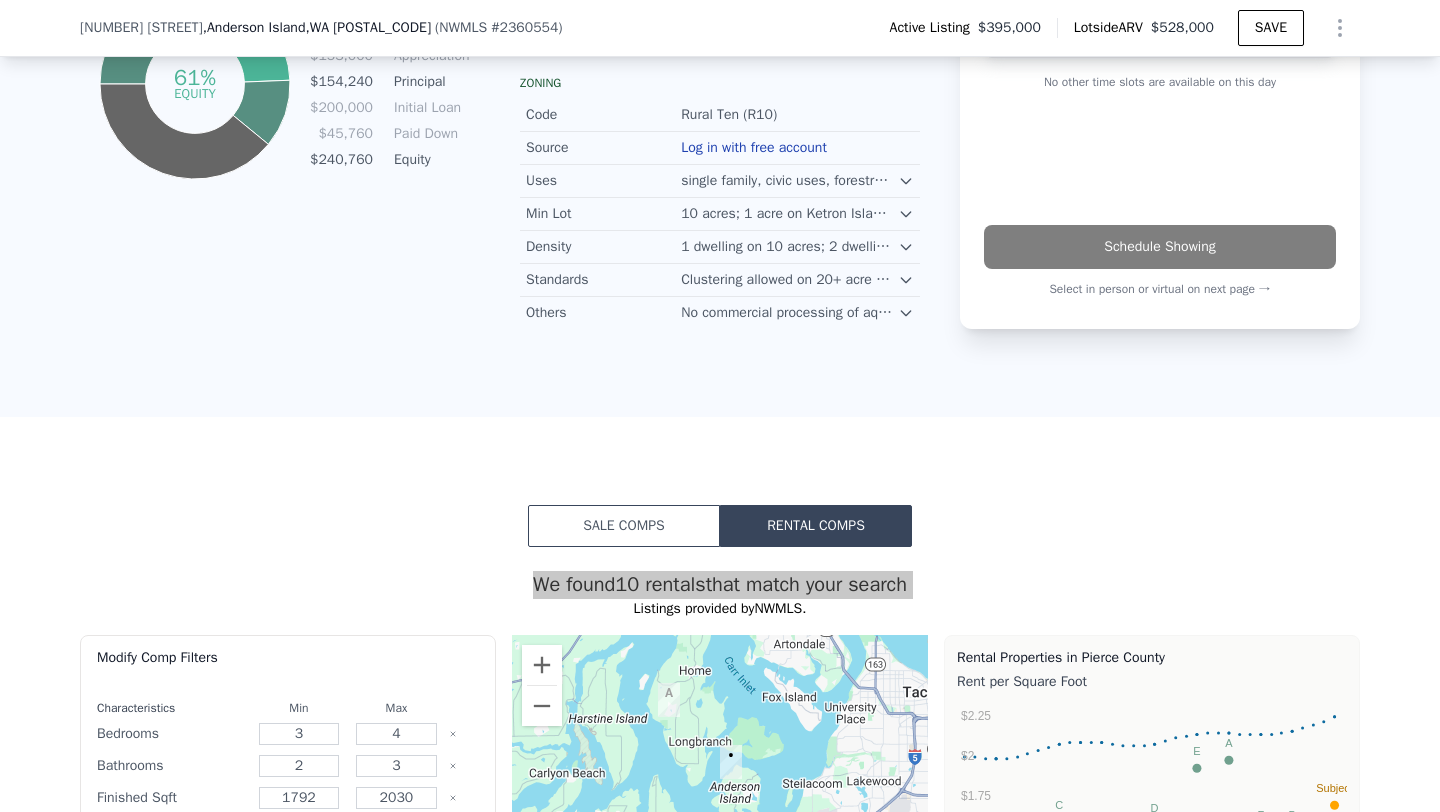 scroll, scrollTop: 1618, scrollLeft: 0, axis: vertical 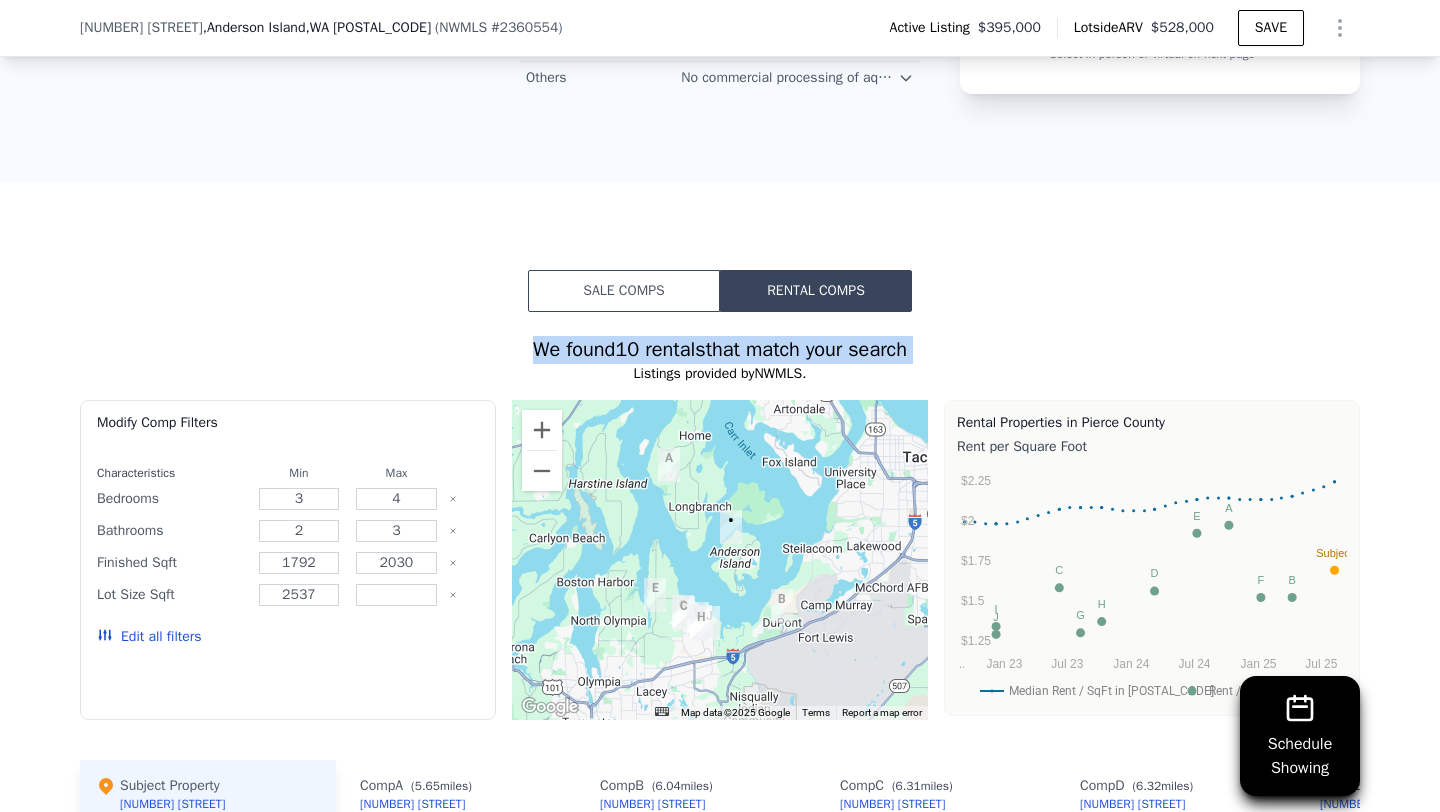 click on "Sale Comps" at bounding box center (624, 291) 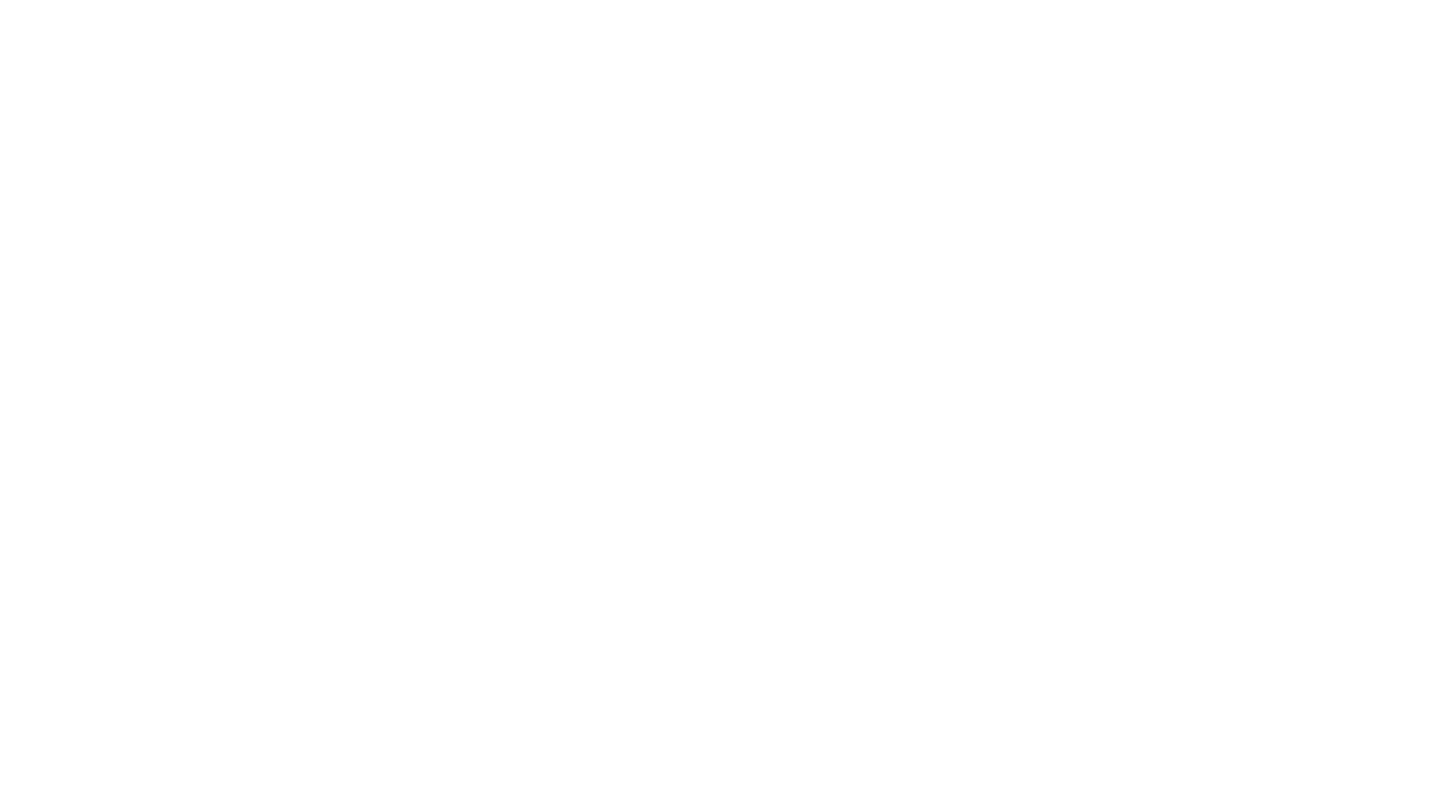 scroll, scrollTop: 0, scrollLeft: 0, axis: both 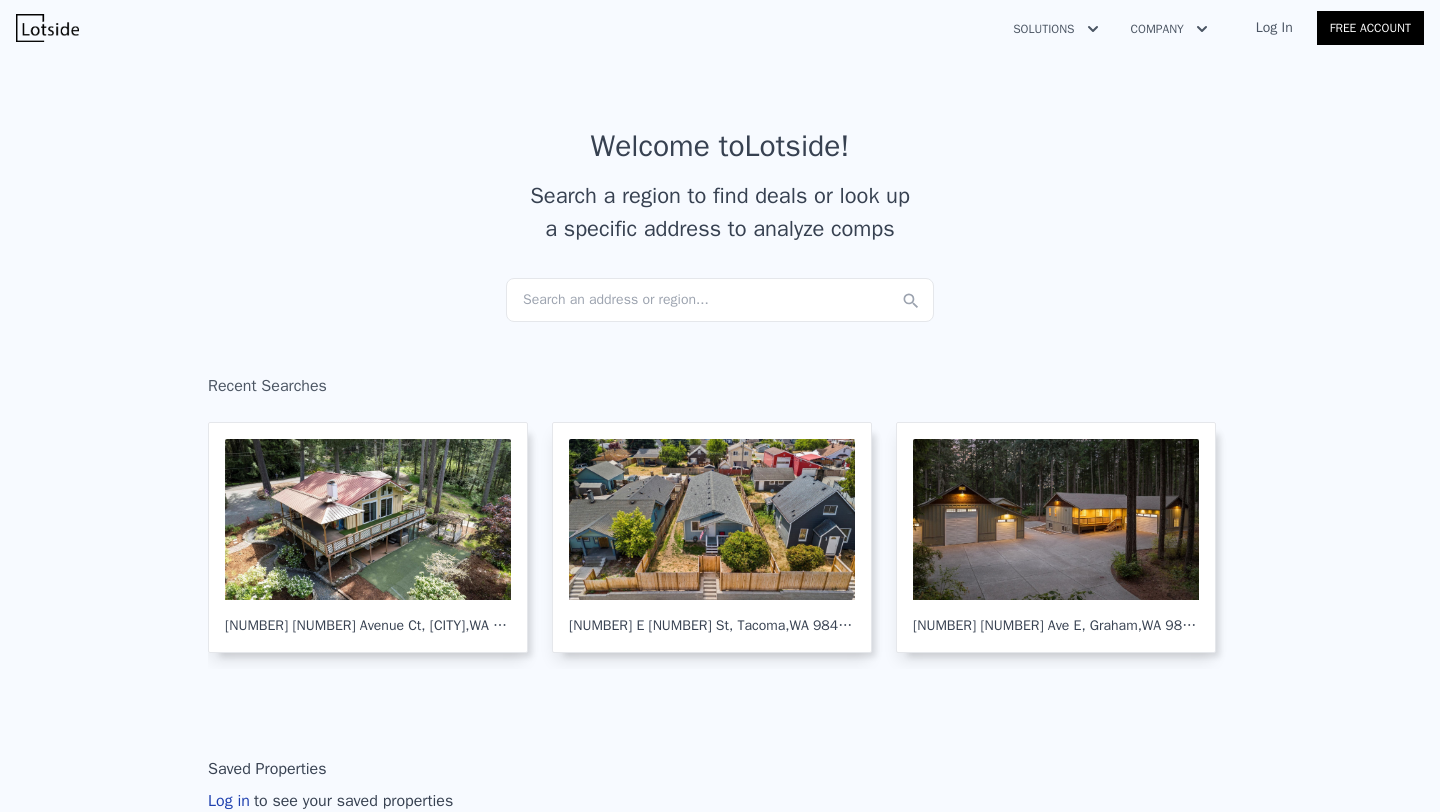 click on "Recent Searches" at bounding box center [720, 390] 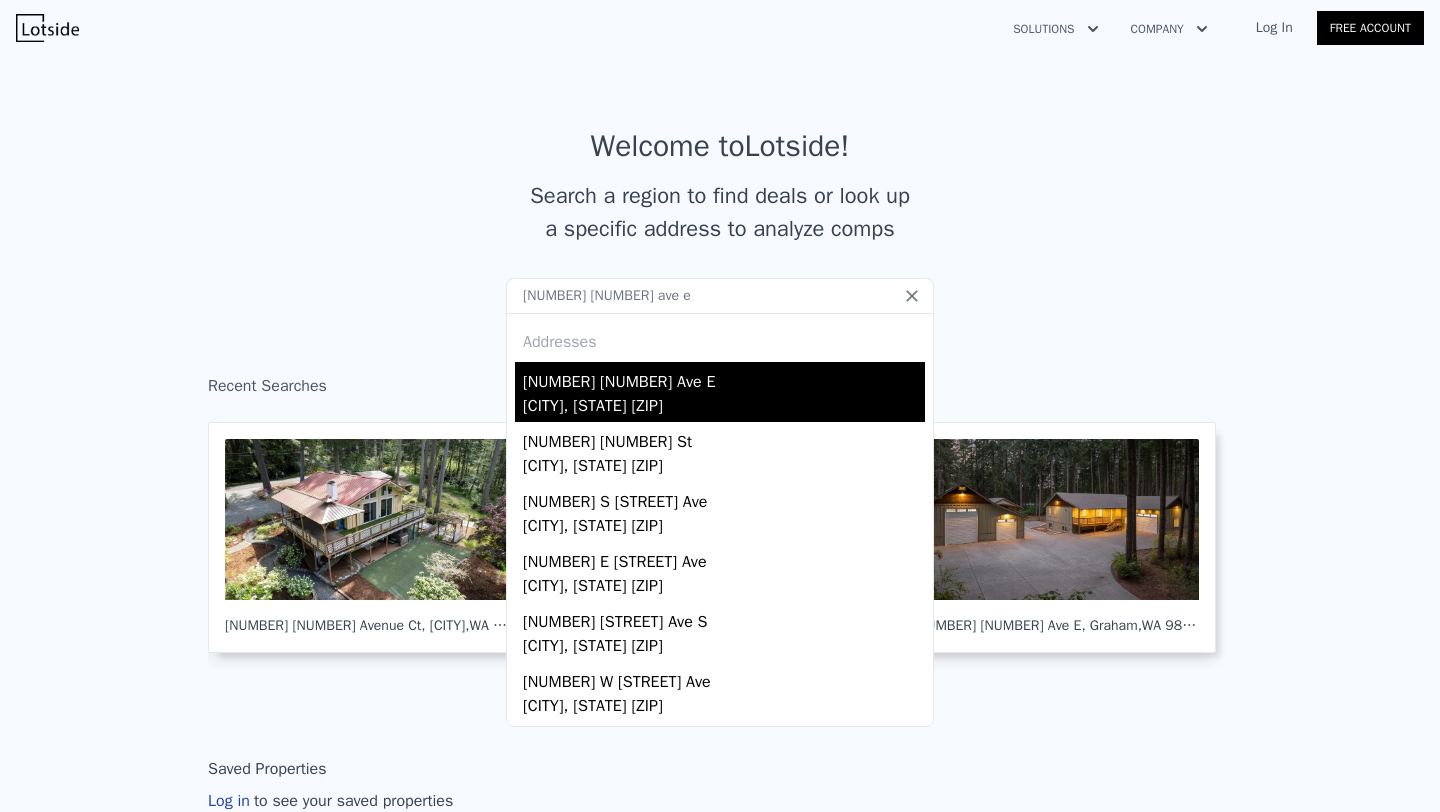 type on "11409 205th ave e" 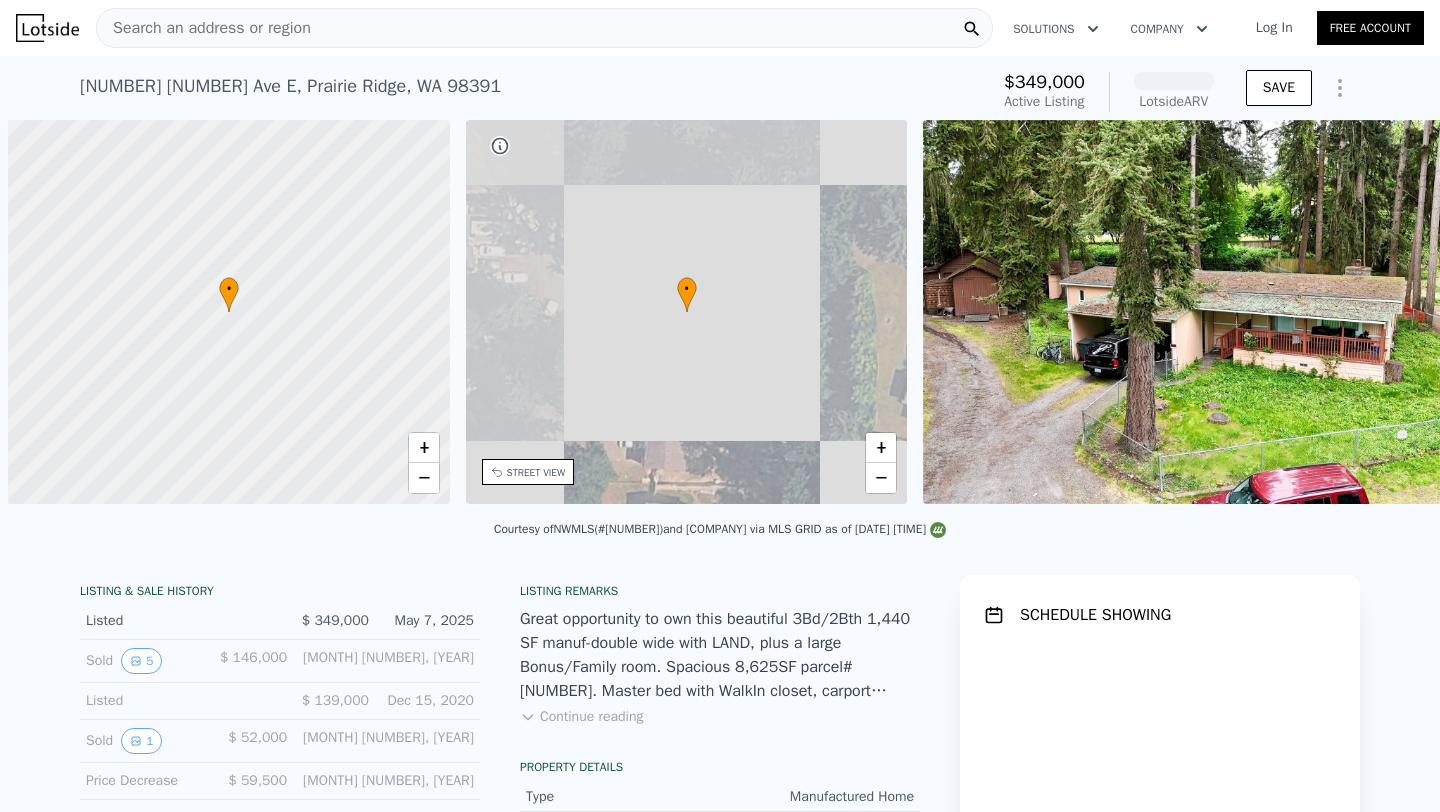 scroll, scrollTop: 0, scrollLeft: 8, axis: horizontal 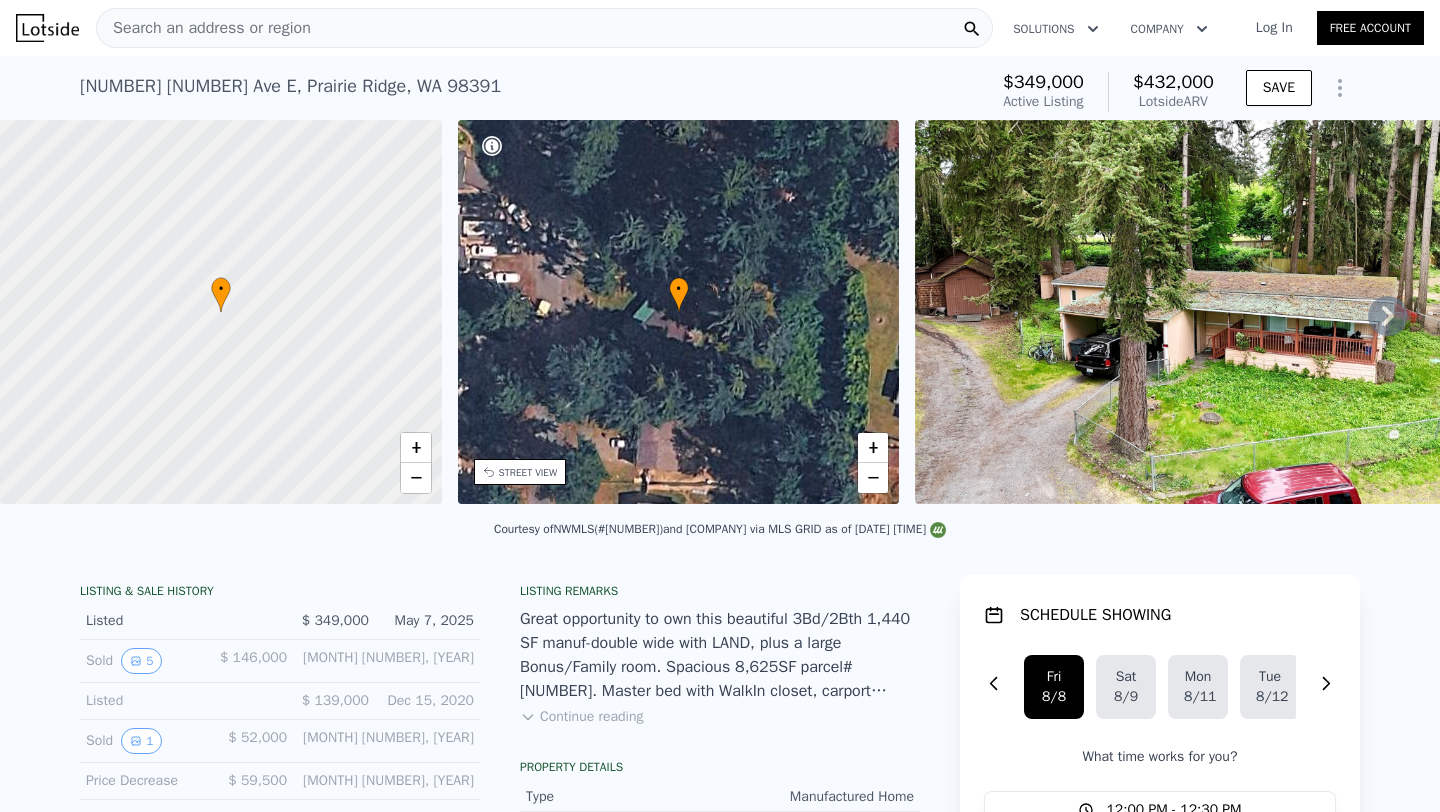click on "Search an address or region" at bounding box center (204, 28) 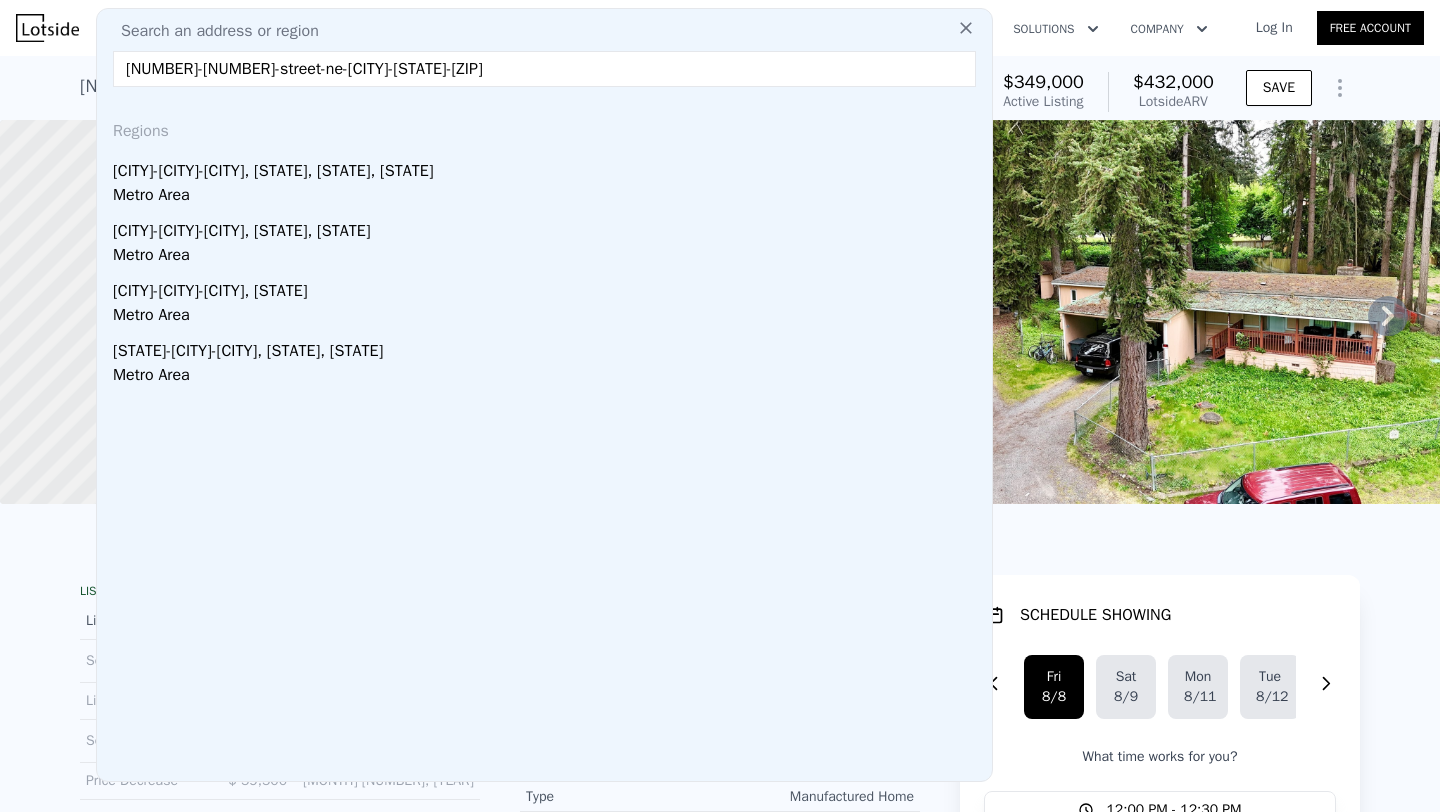 drag, startPoint x: 166, startPoint y: 68, endPoint x: 488, endPoint y: 76, distance: 322.09937 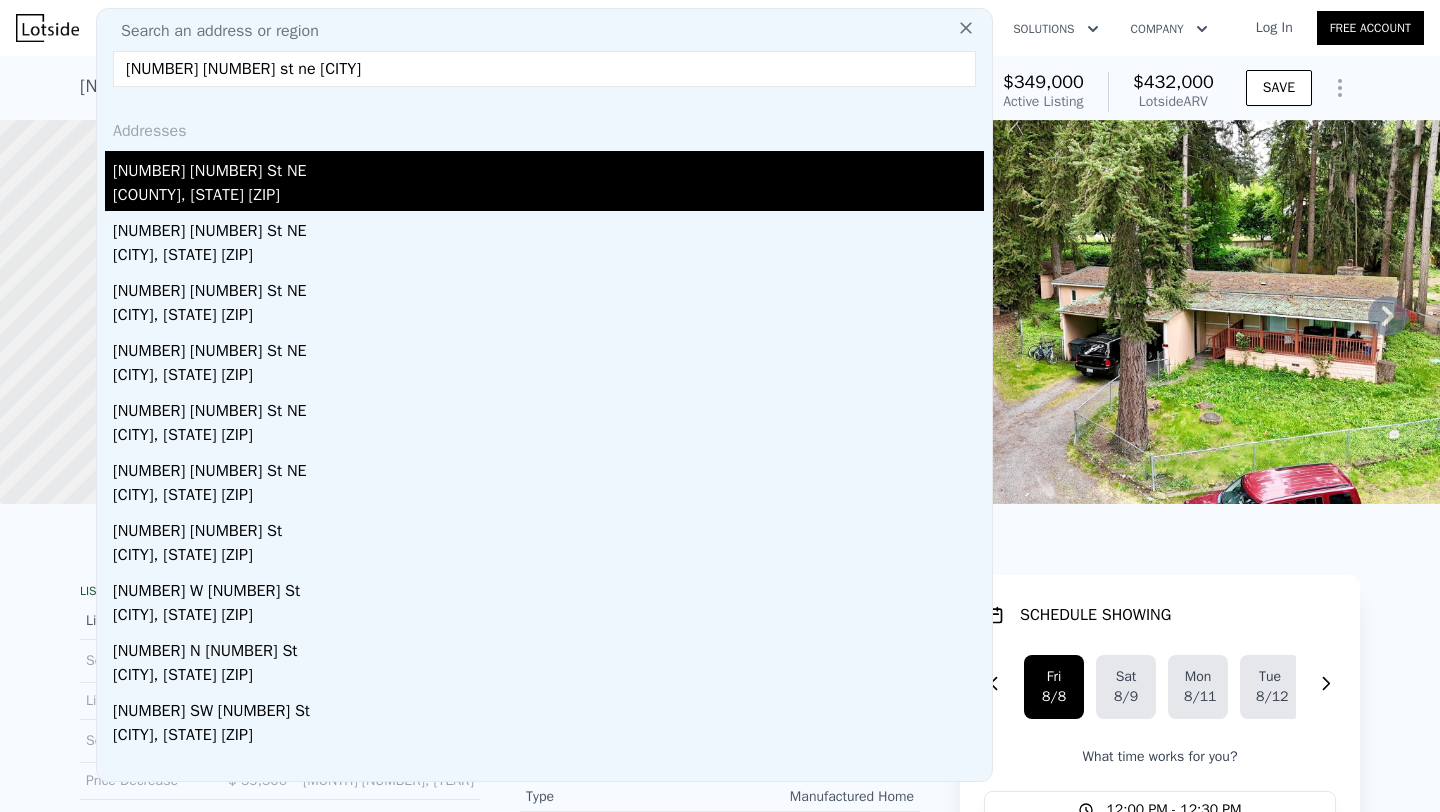type on "2325 116th st ne tul" 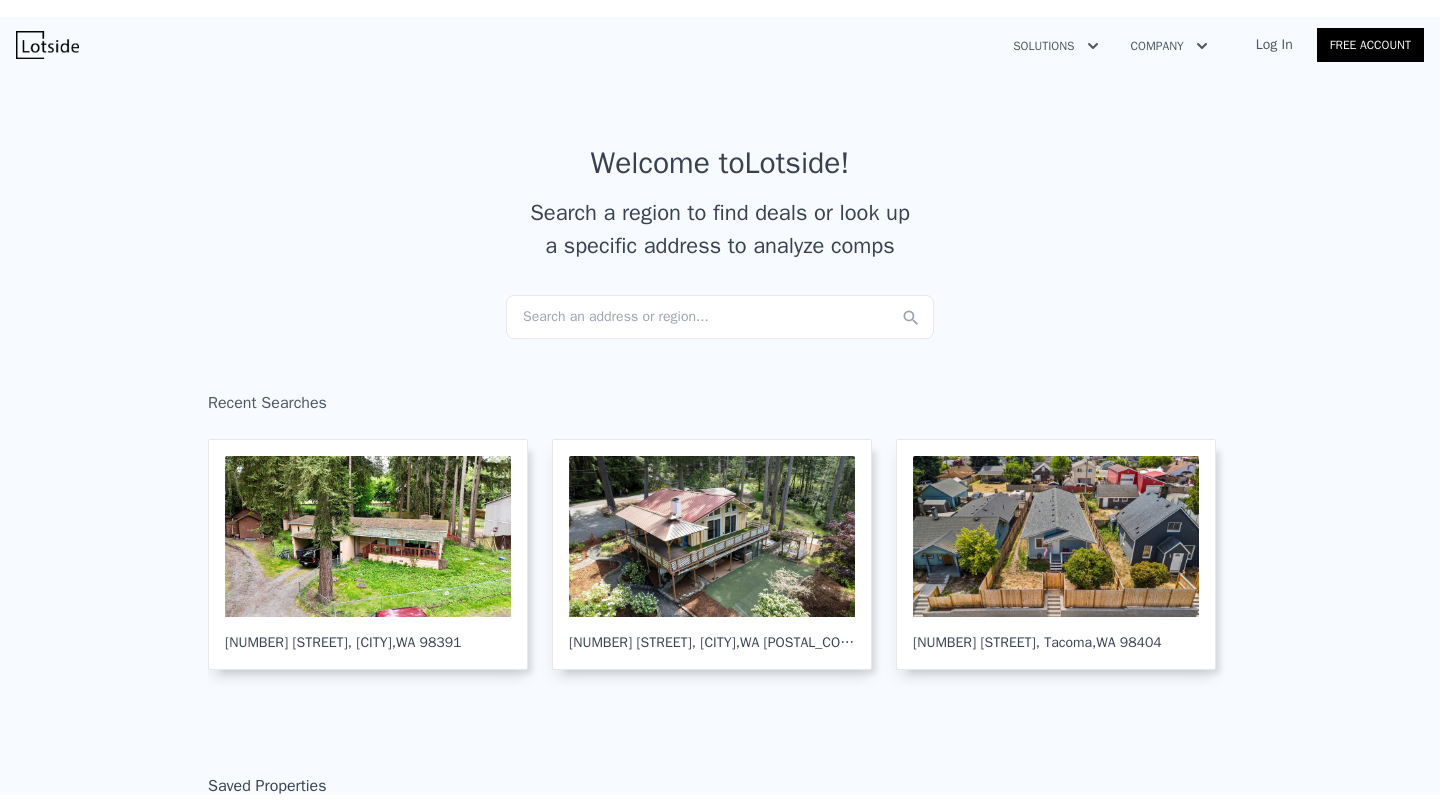 scroll, scrollTop: 0, scrollLeft: 0, axis: both 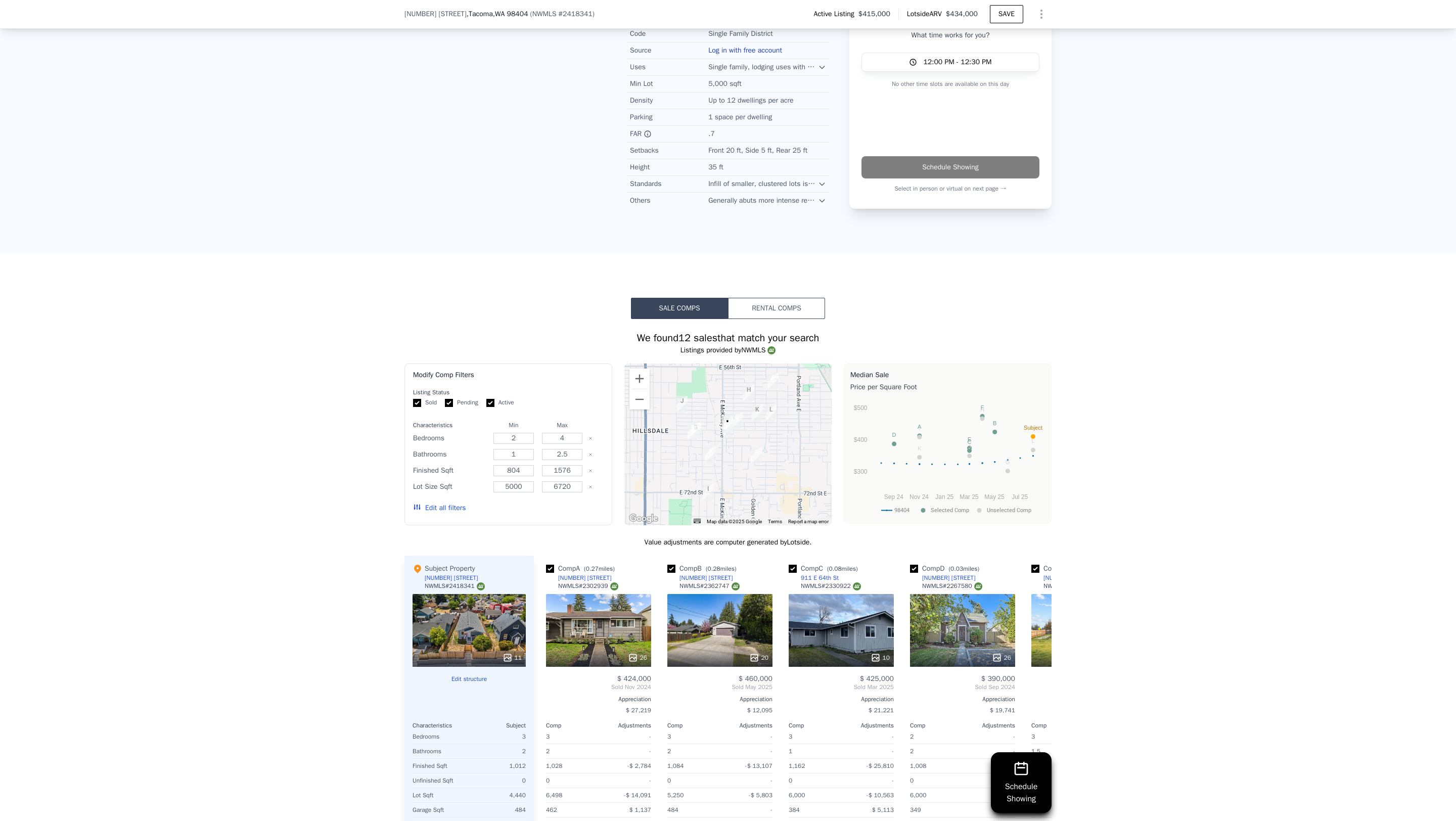 click on "Rental Comps" at bounding box center (777, 308) 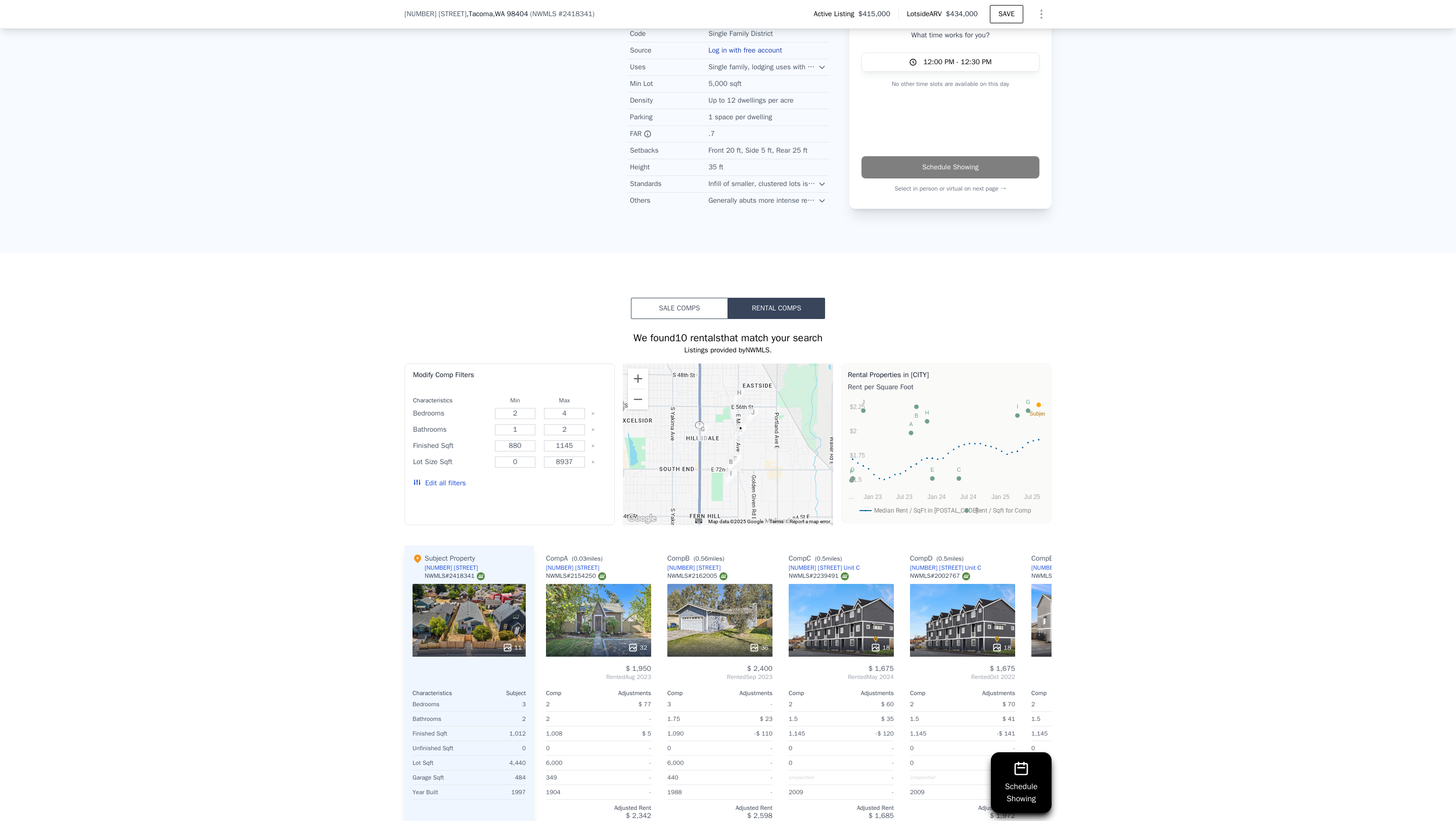 click on "We found  10 rentals  that match your search" at bounding box center [728, 338] 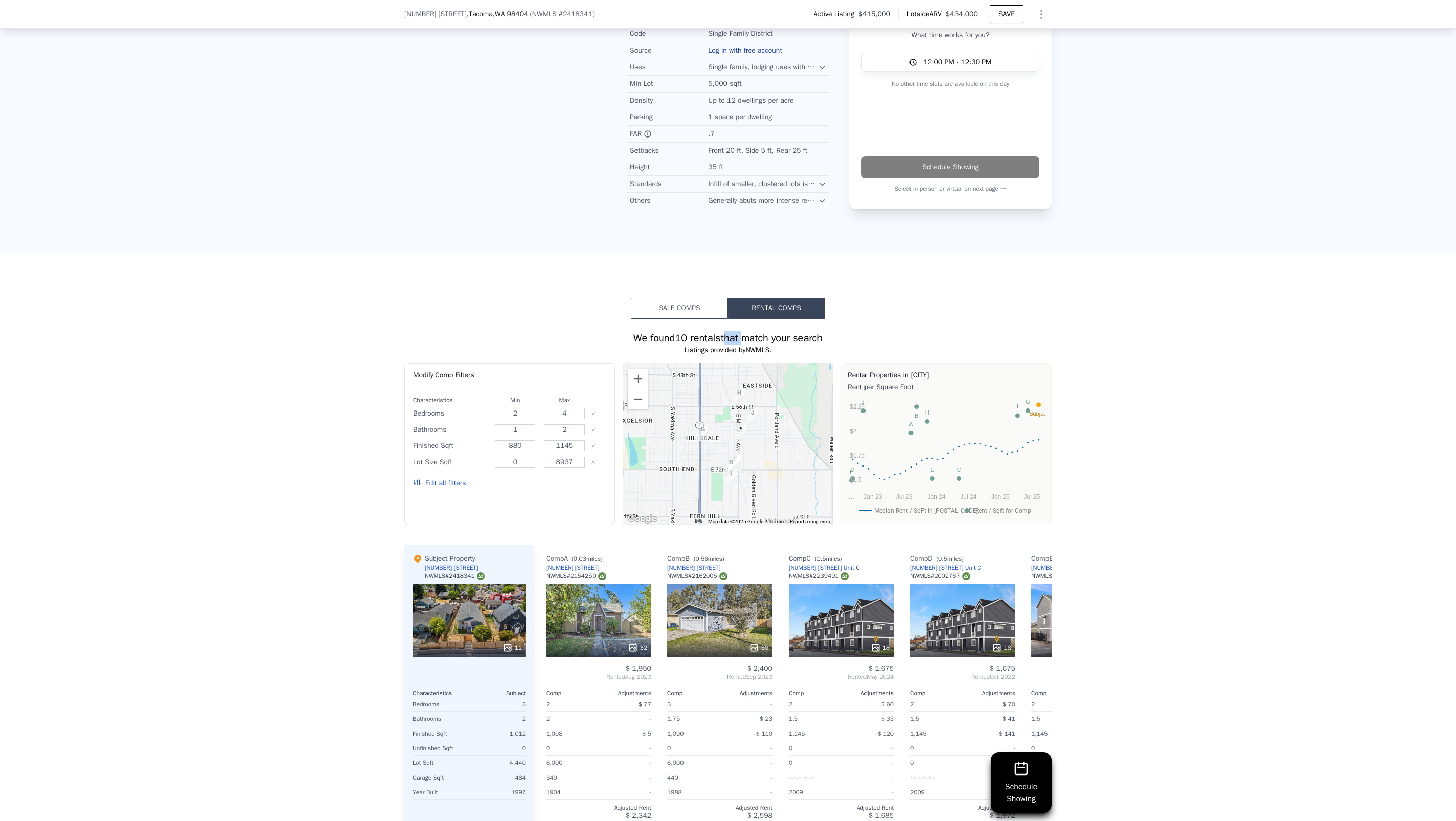 click on "We found  10 rentals  that match your search" at bounding box center [728, 338] 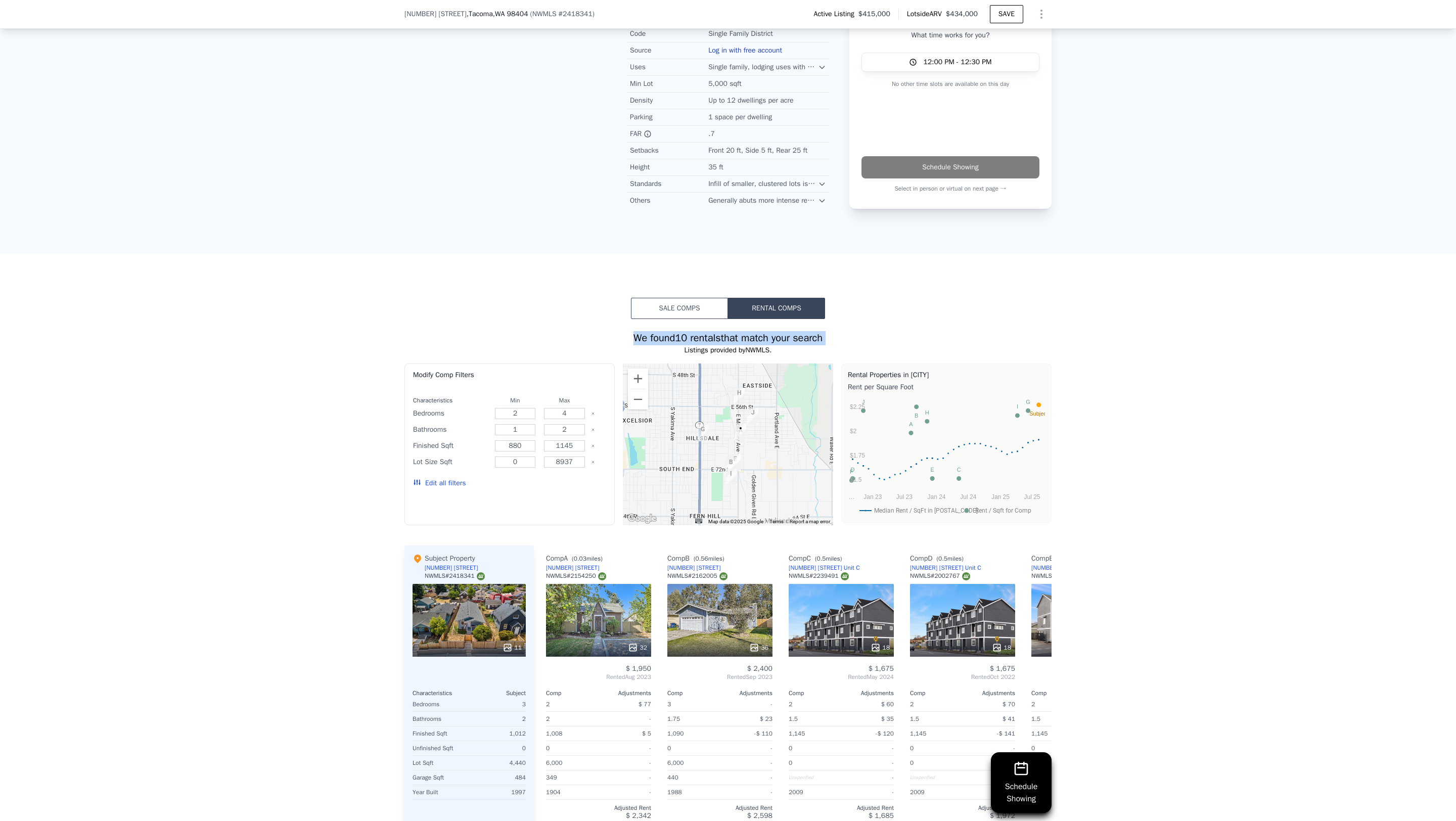 click on "We found  10 rentals  that match your search" at bounding box center [728, 338] 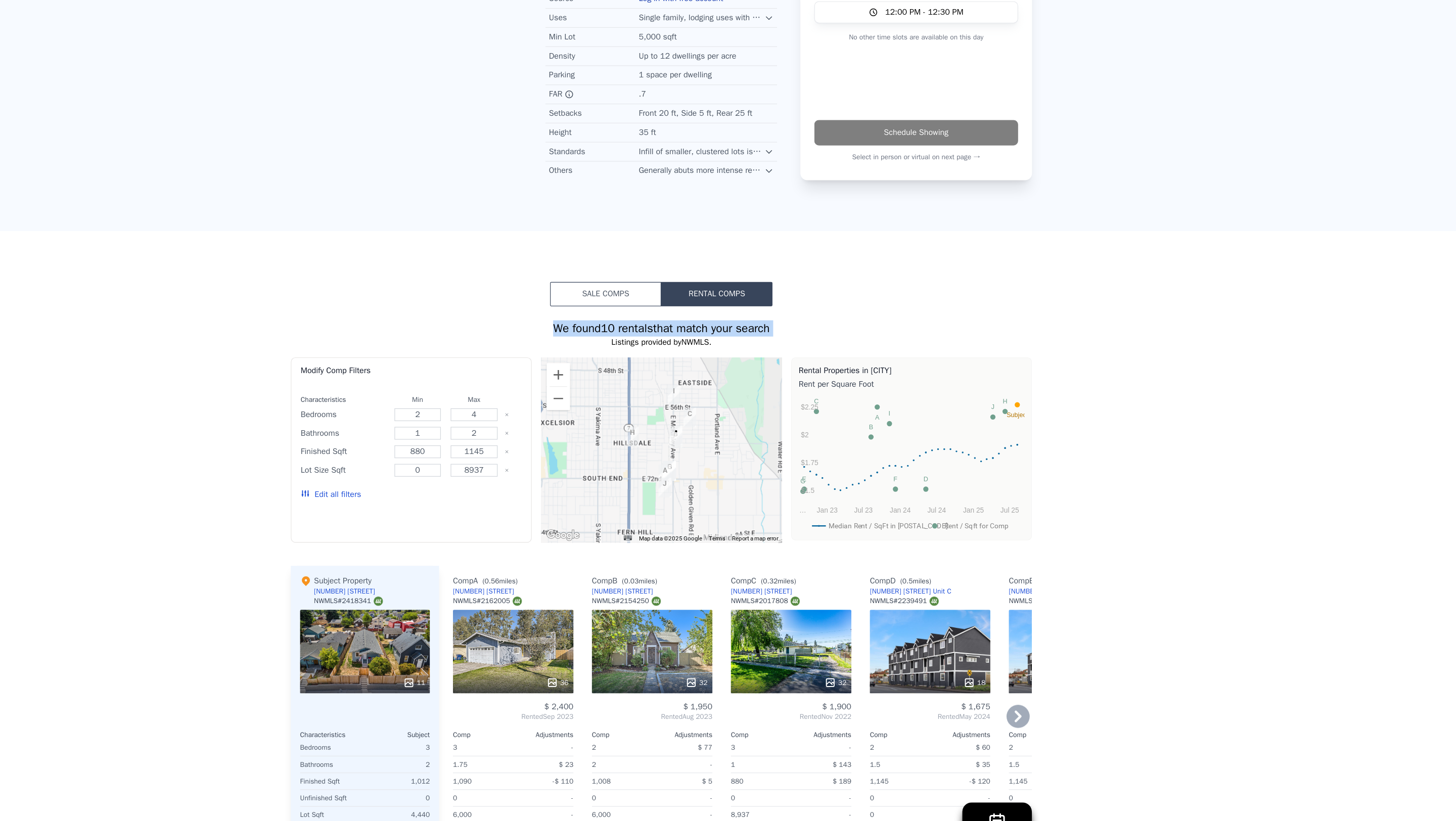click on "Sale Comps" at bounding box center (679, 308) 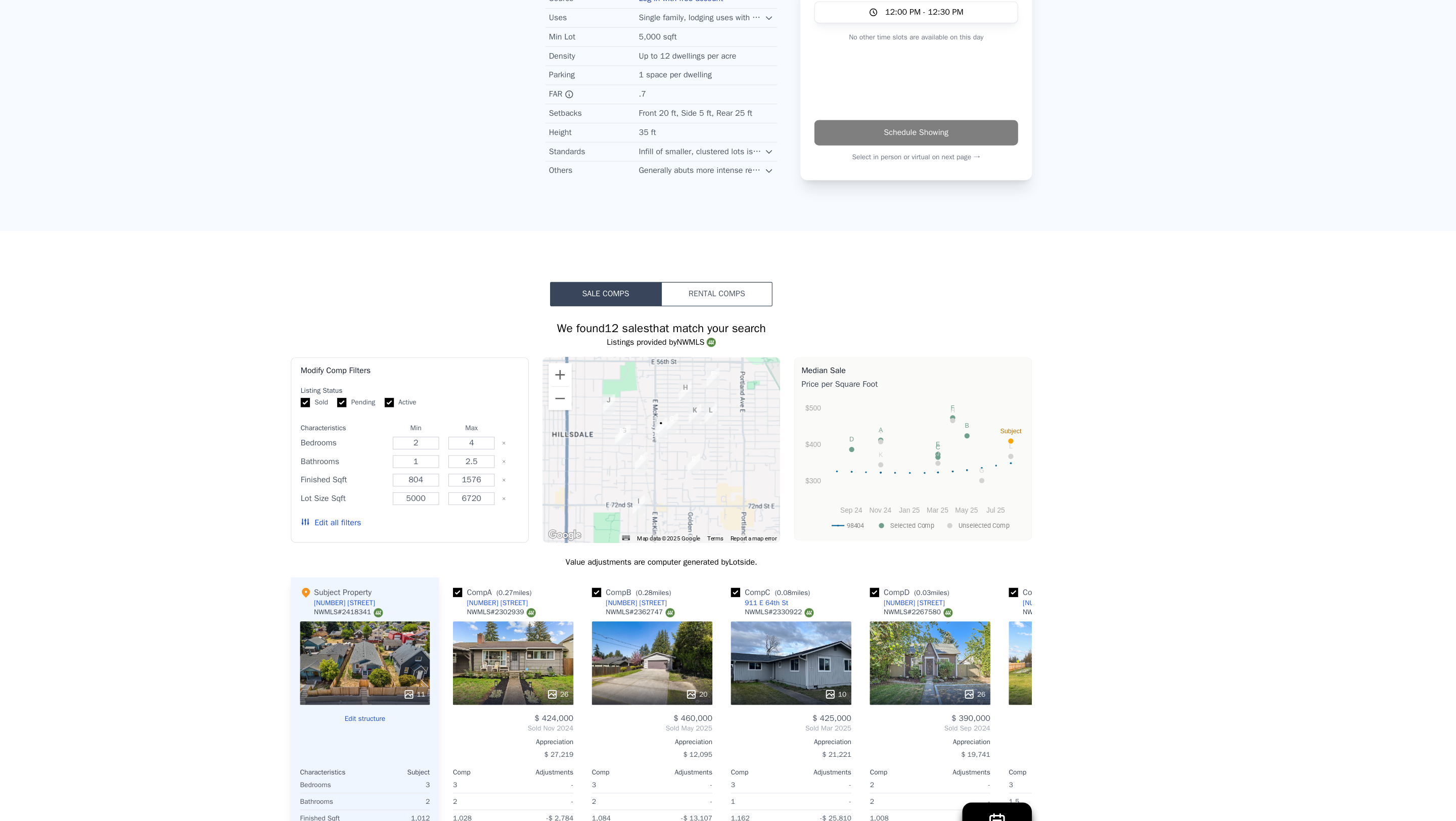 click on "LISTING & SALE HISTORY Listed $ 415,000 Aug 7, 2025 Sold 14 $ 383,000 Dec 18, 2023 Pending $ 380,000 Nov 13, 2023 Listed $ 380,000 Nov 9, 2023 Sold 1 $ 197,499 Apr 19, 2007 Listed $ 199,500 Mar 1, 2007  Show more history Rent Sale Rent over time Price per Square Foot 1Y 3Y 10Y Max 2006 2008 2010 2012 2014 2016 2018 2020 2022 2024 $0.76 $0.96 $1.16 $1.36 $1.56 $1.76 $1.96 $2.3 Pierce Co. Tacoma Metro Oct 15, 2006 Houses Median Sale Price per Square Foot 1Y 3Y 10Y Max 2000 2003 2005 2008 2011 2014 2017 2020 2022 $51 $96 $141 $186 $231 $276 $321 $366 $430 Pierce Co. Tacoma Eastside-Enact Sale Mar 15, 2000" at bounding box center [506, -85] 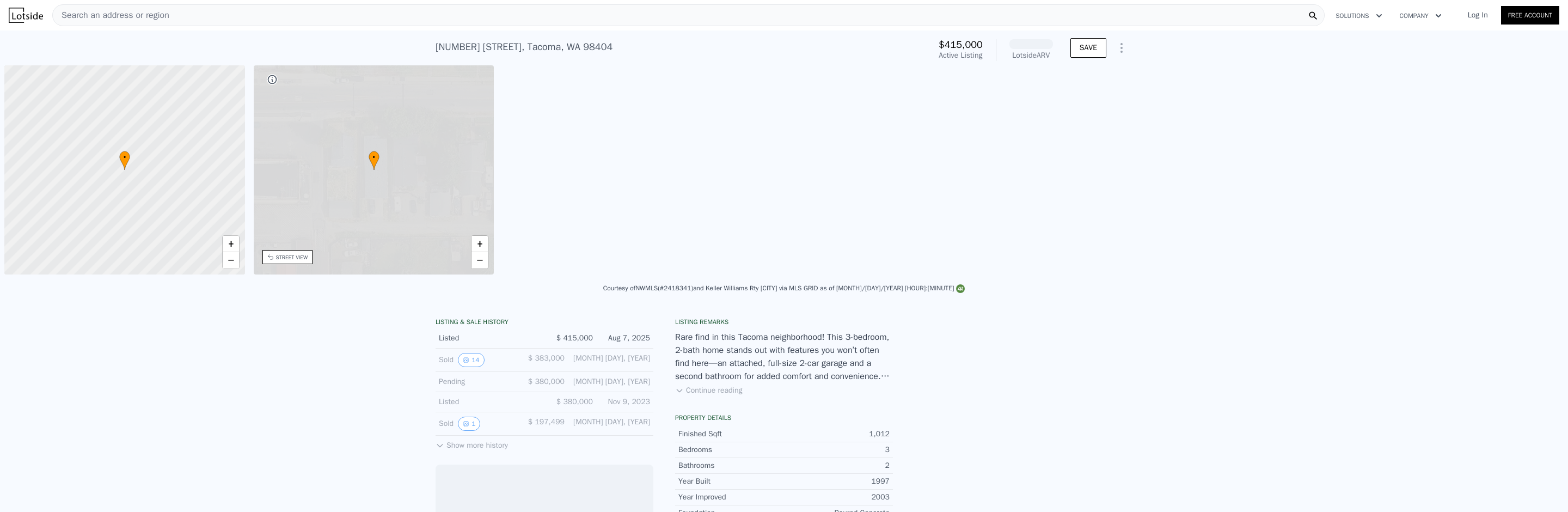 scroll, scrollTop: 0, scrollLeft: 0, axis: both 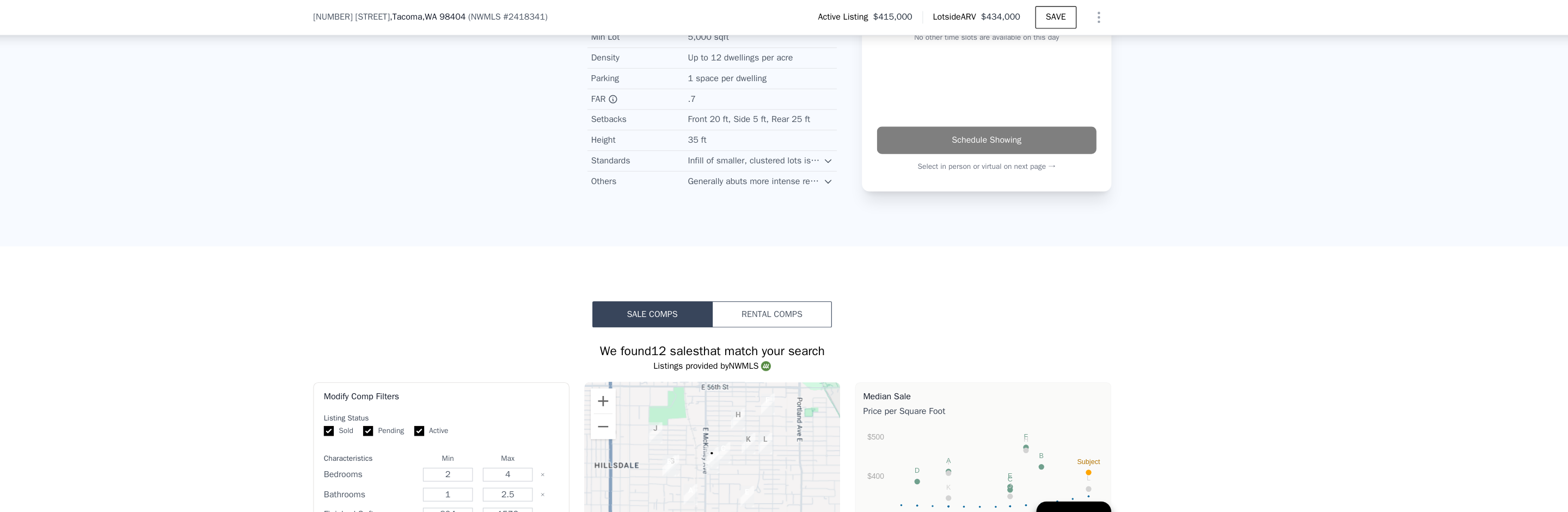 click on "Rental Comps" at bounding box center [836, 275] 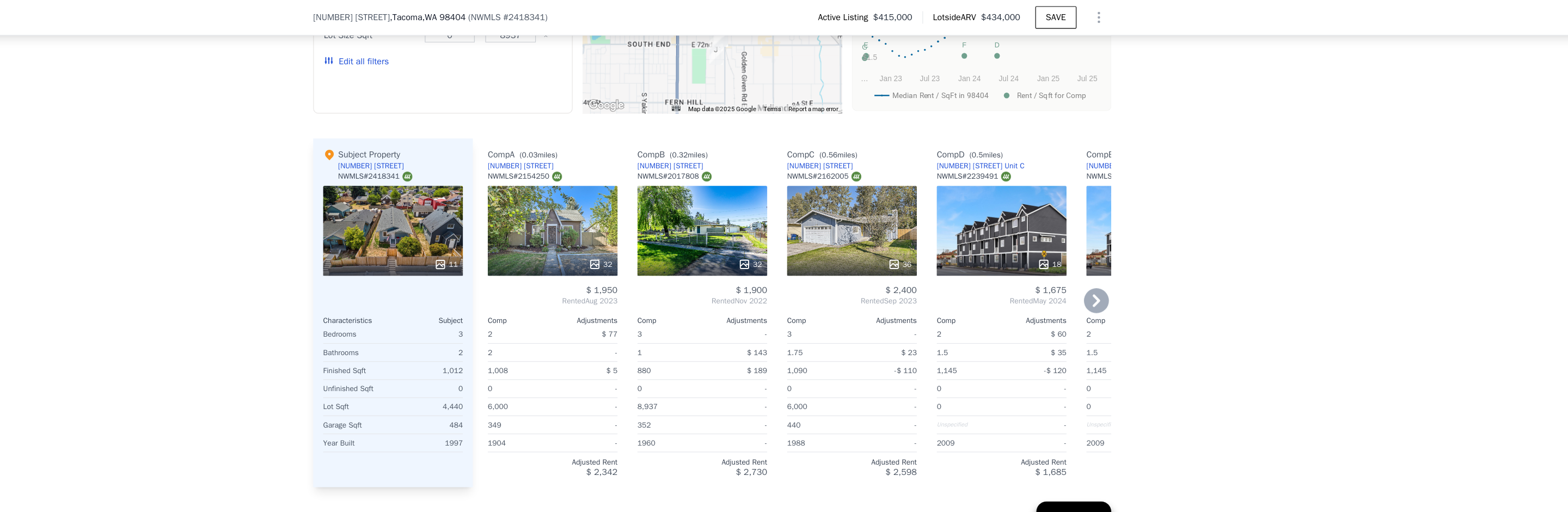scroll, scrollTop: 868, scrollLeft: 0, axis: vertical 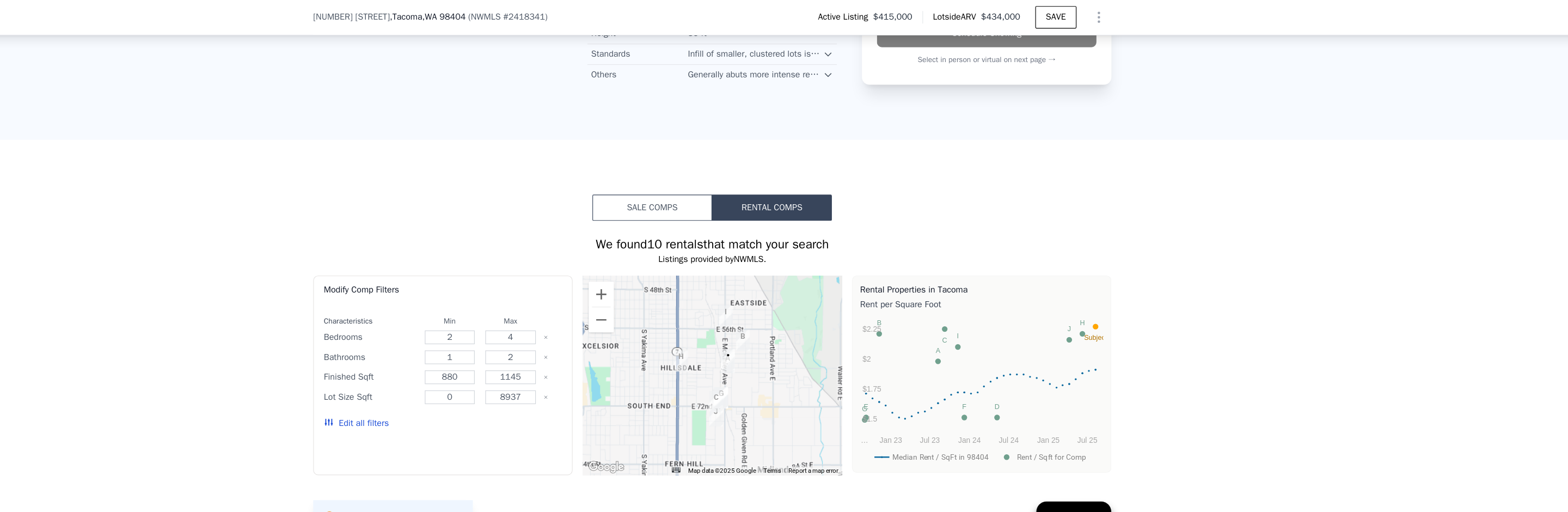 click on "Sale Comps" at bounding box center (732, 181) 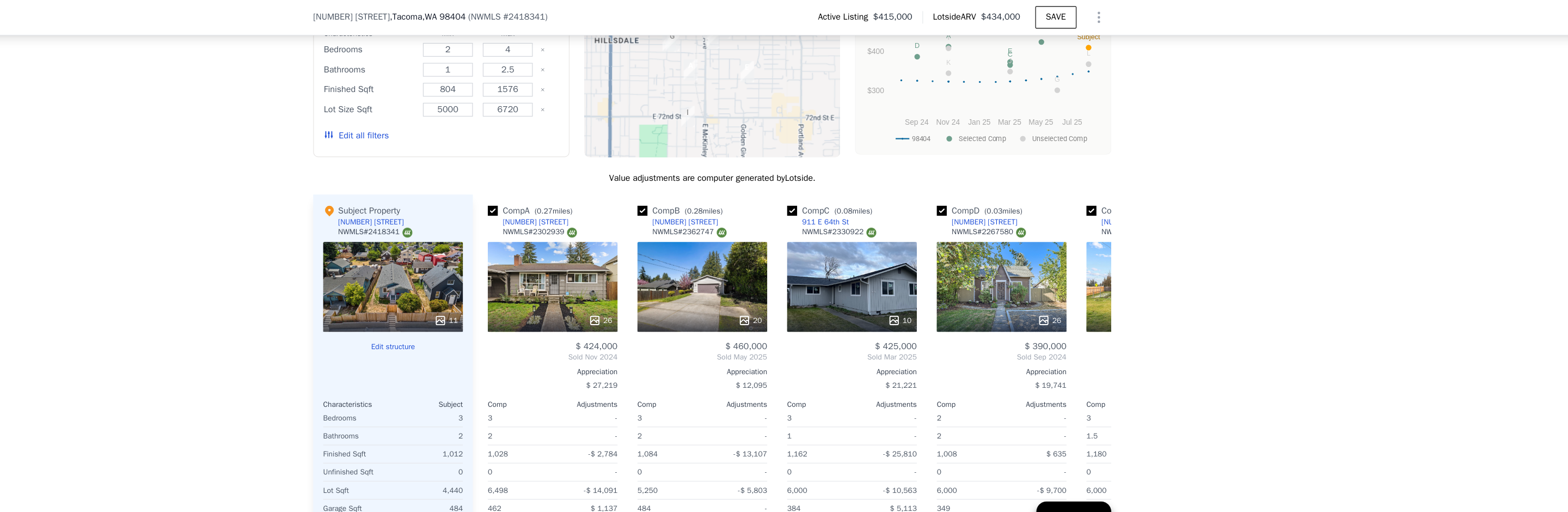scroll, scrollTop: 1148, scrollLeft: 0, axis: vertical 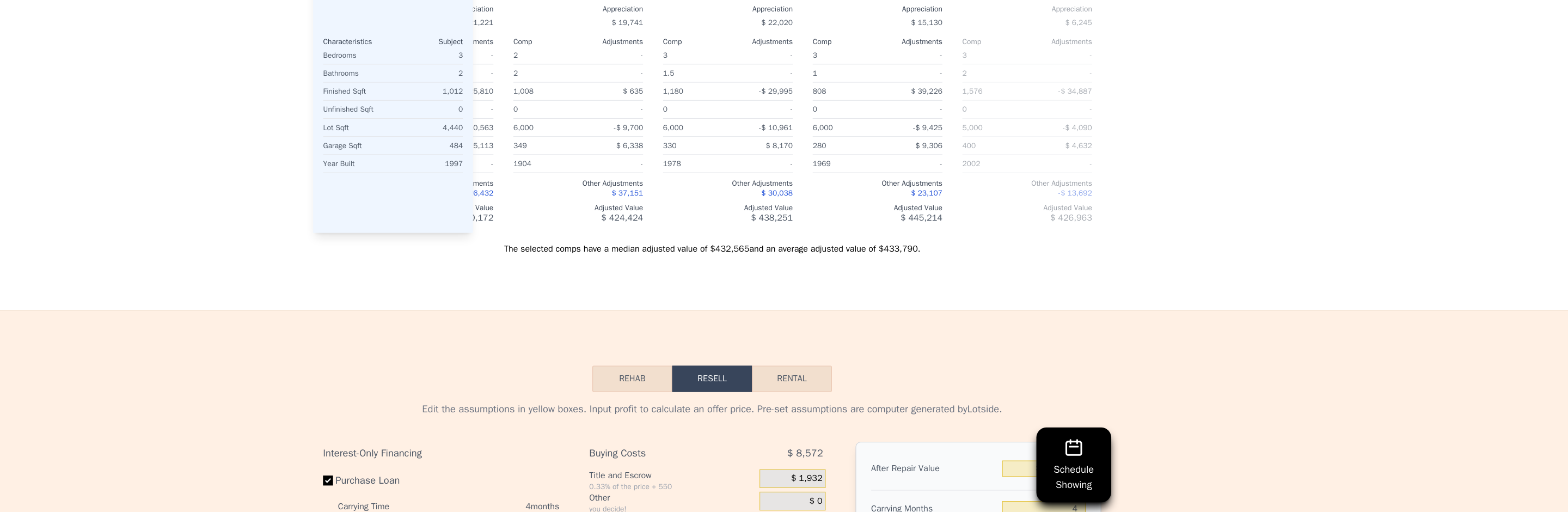 click on "Rehab" at bounding box center [714, 395] 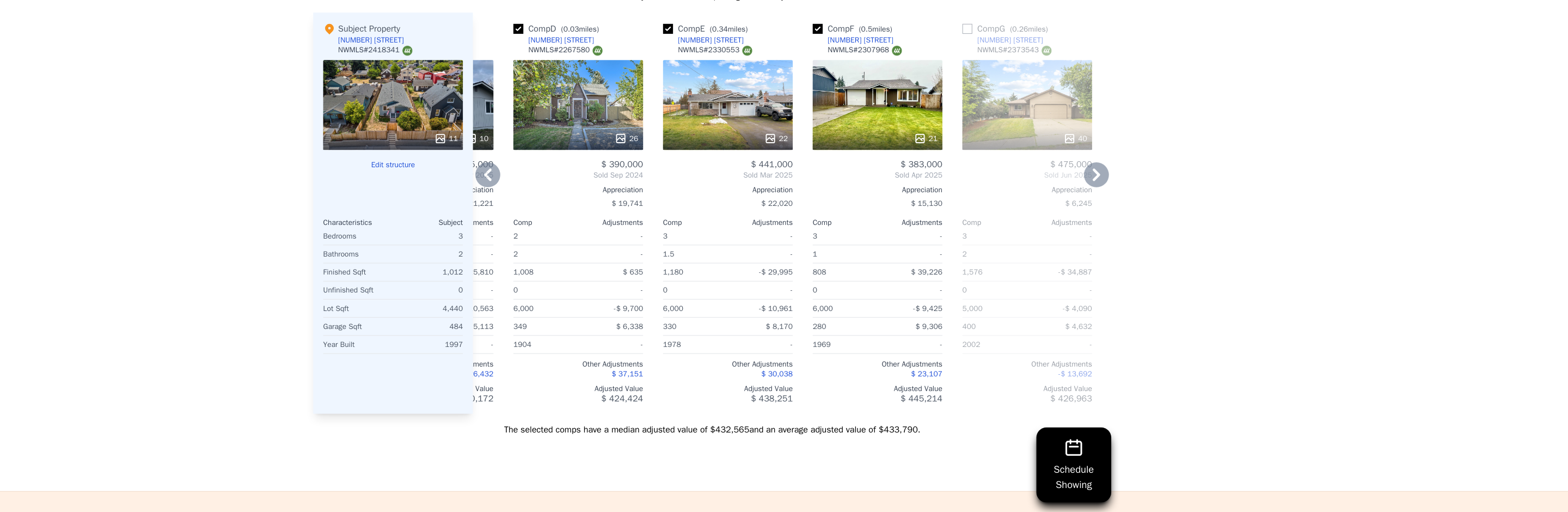 scroll, scrollTop: 1082, scrollLeft: 0, axis: vertical 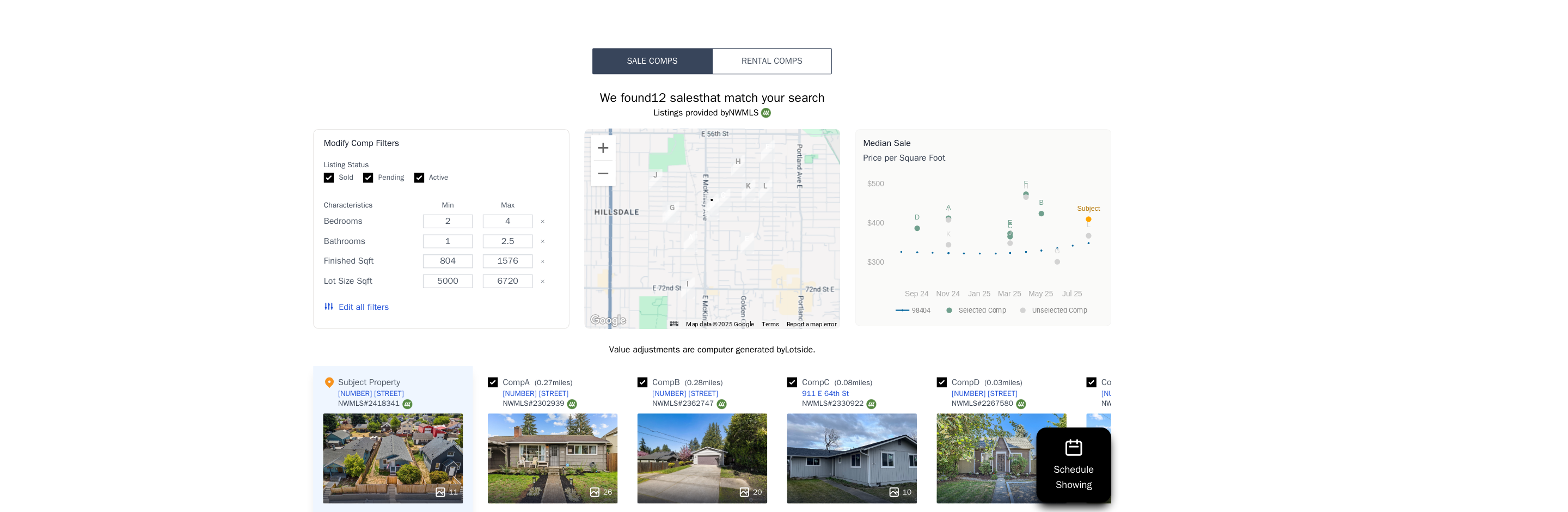 click on "Edit all filters" at bounding box center [473, 333] 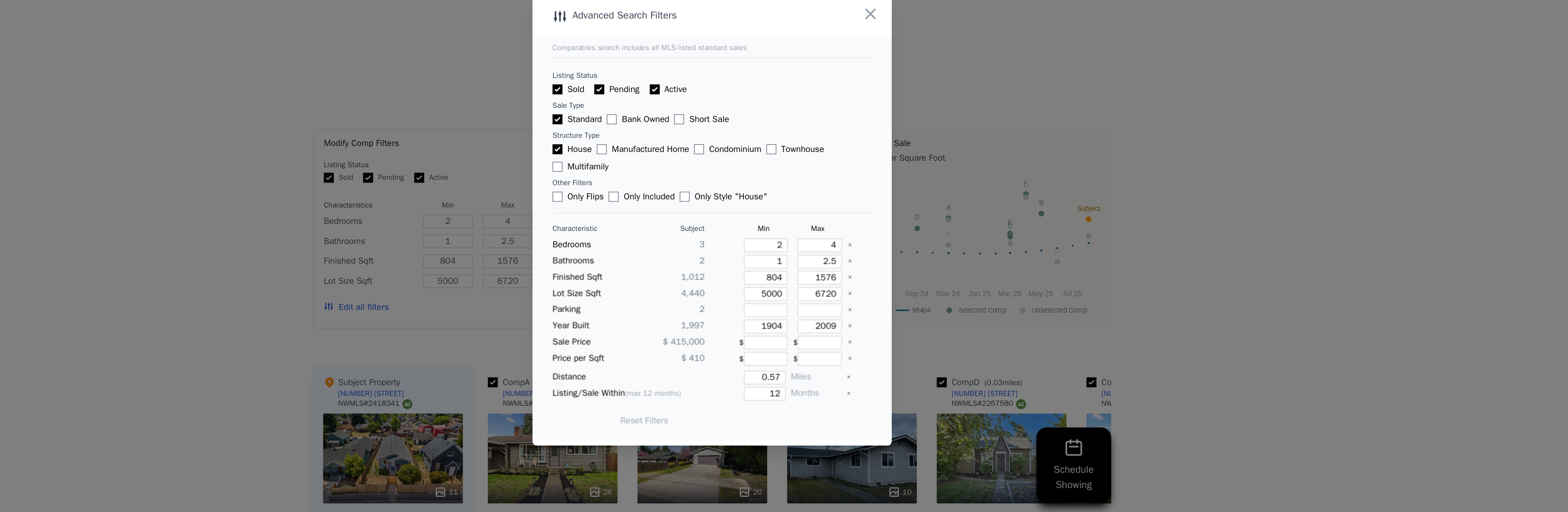 scroll, scrollTop: 0, scrollLeft: 0, axis: both 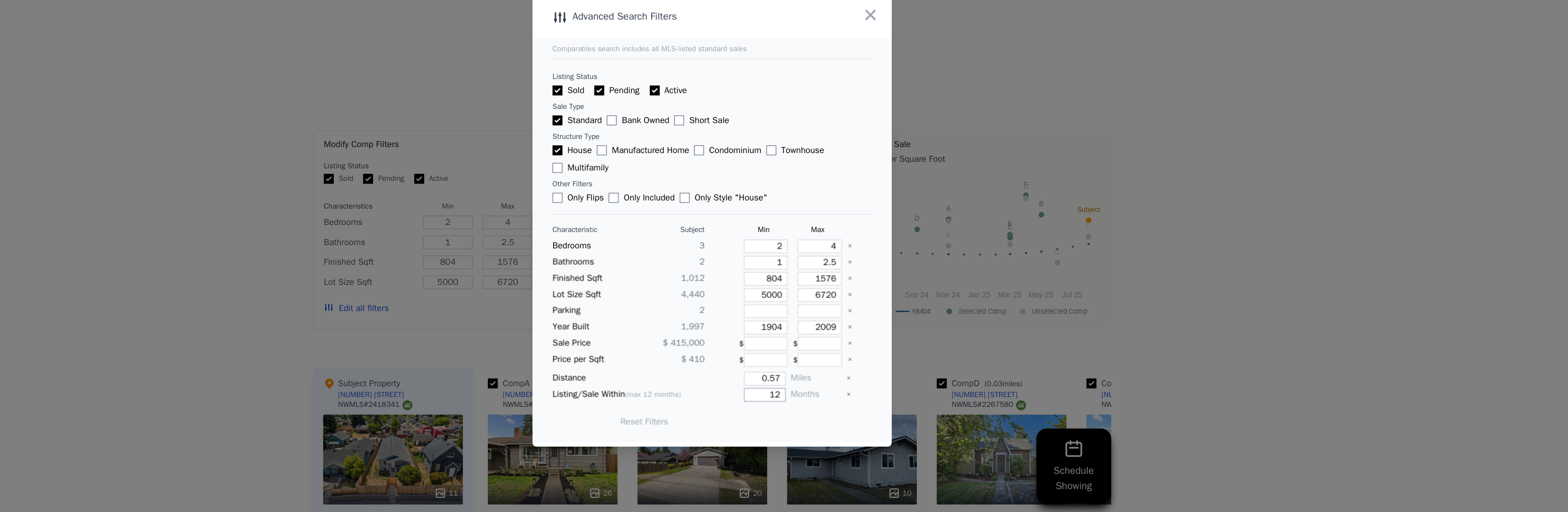 click on "12" at bounding box center (830, 409) 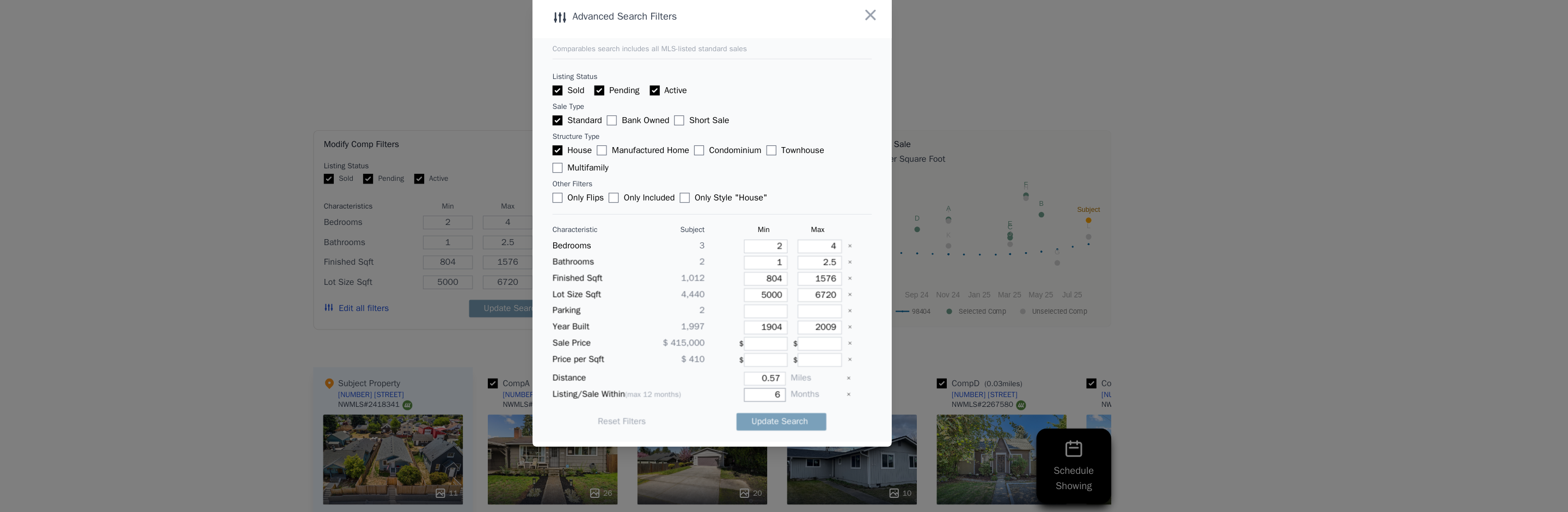 type on "6" 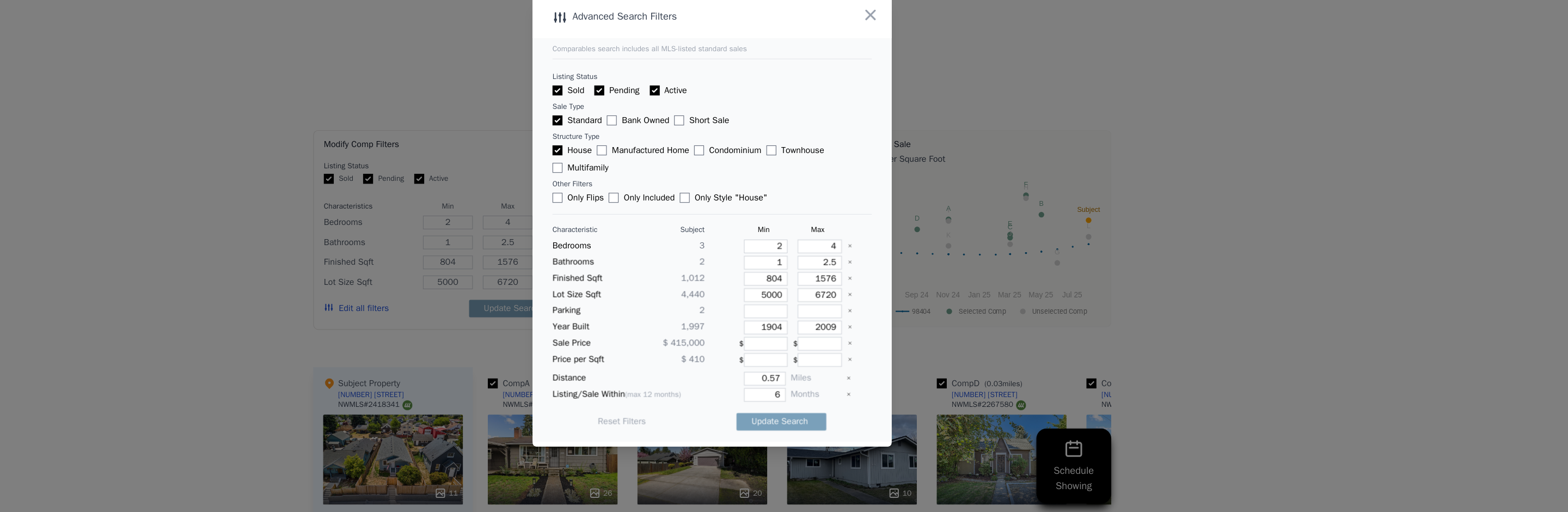click on "Update Search" at bounding box center [844, 432] 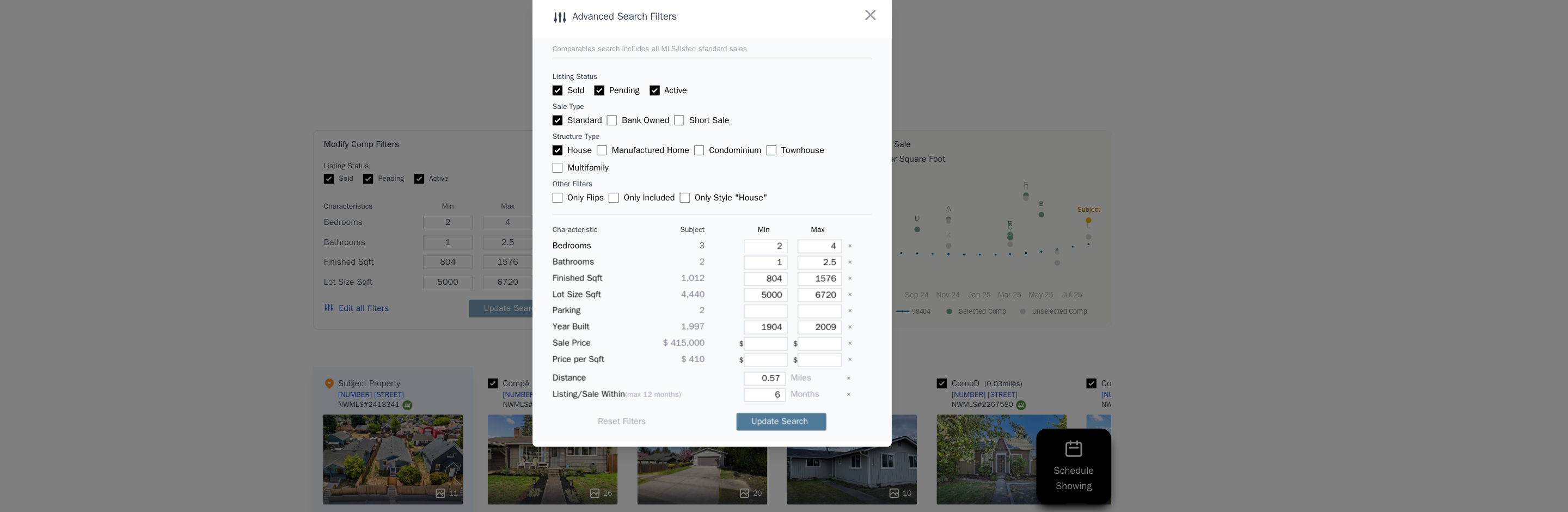 click on "Update Search" at bounding box center (844, 432) 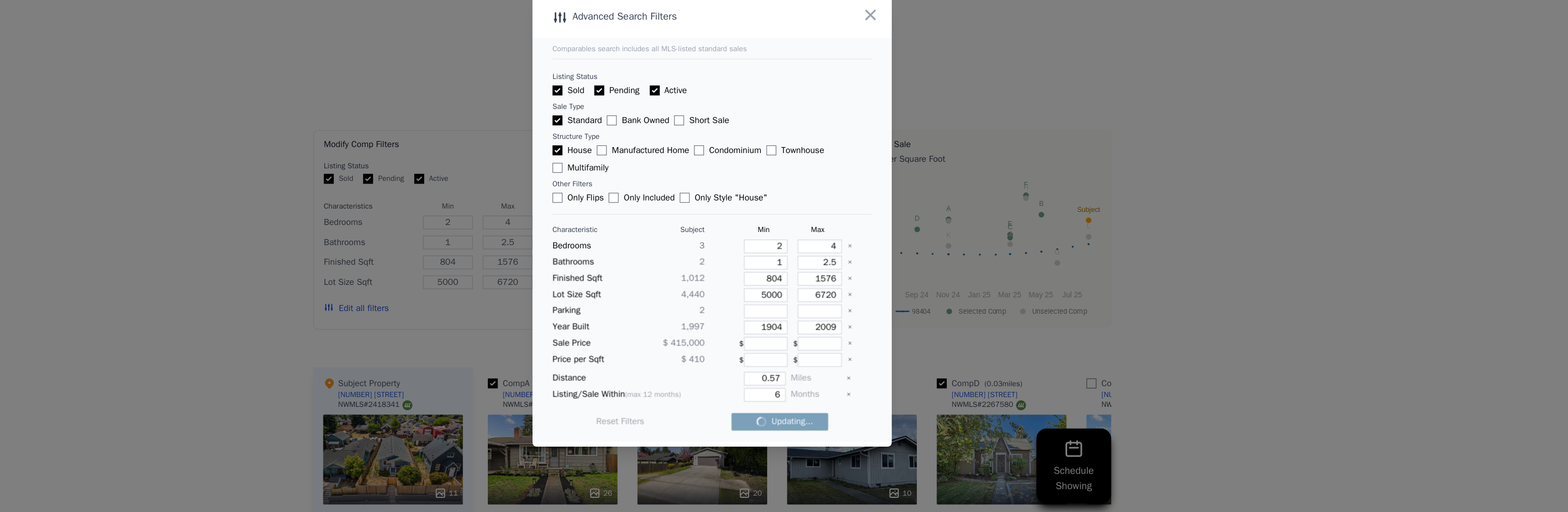 checkbox on "false" 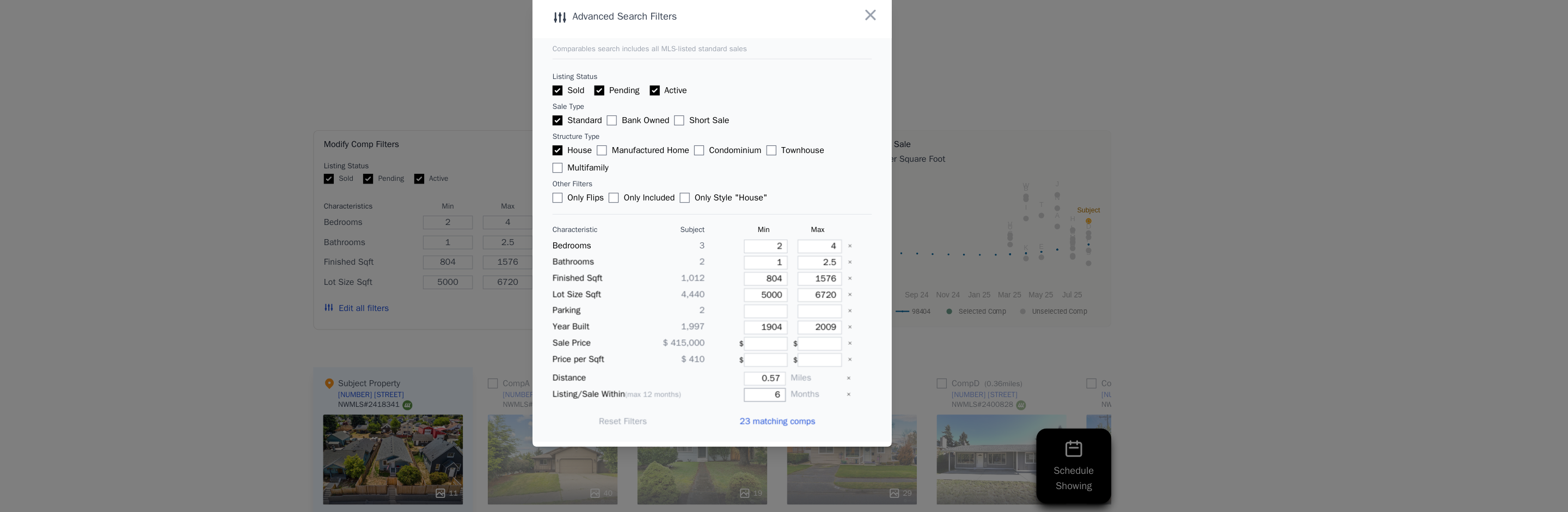 click on "6" at bounding box center [830, 409] 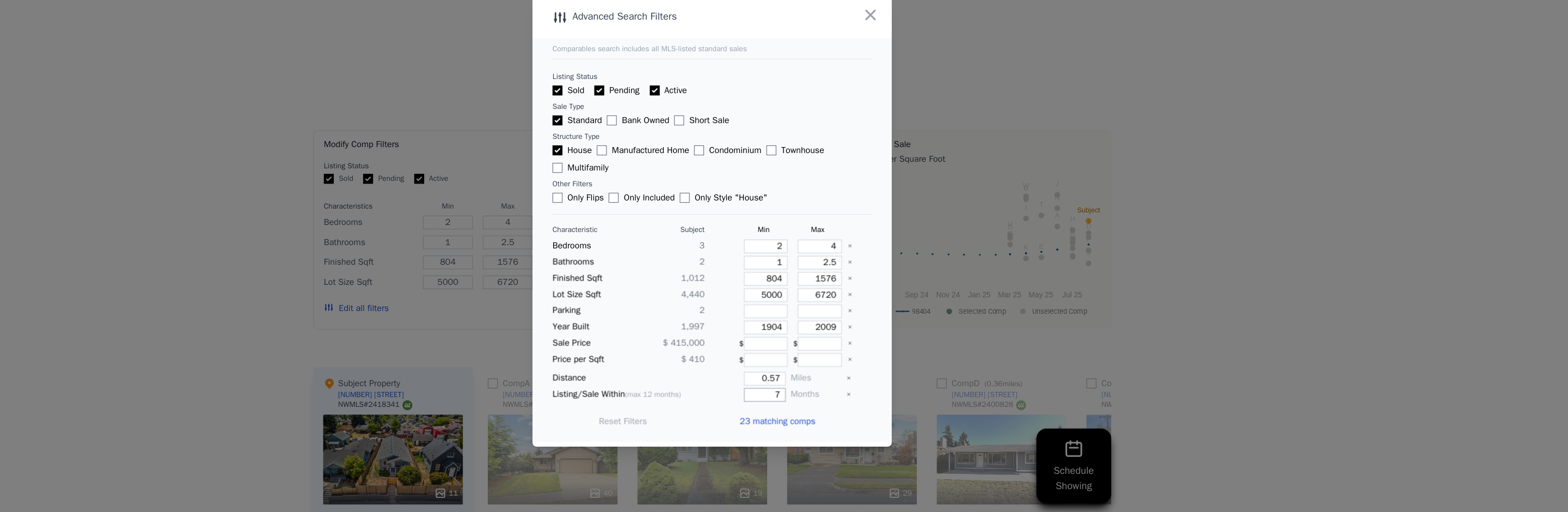 type on "12" 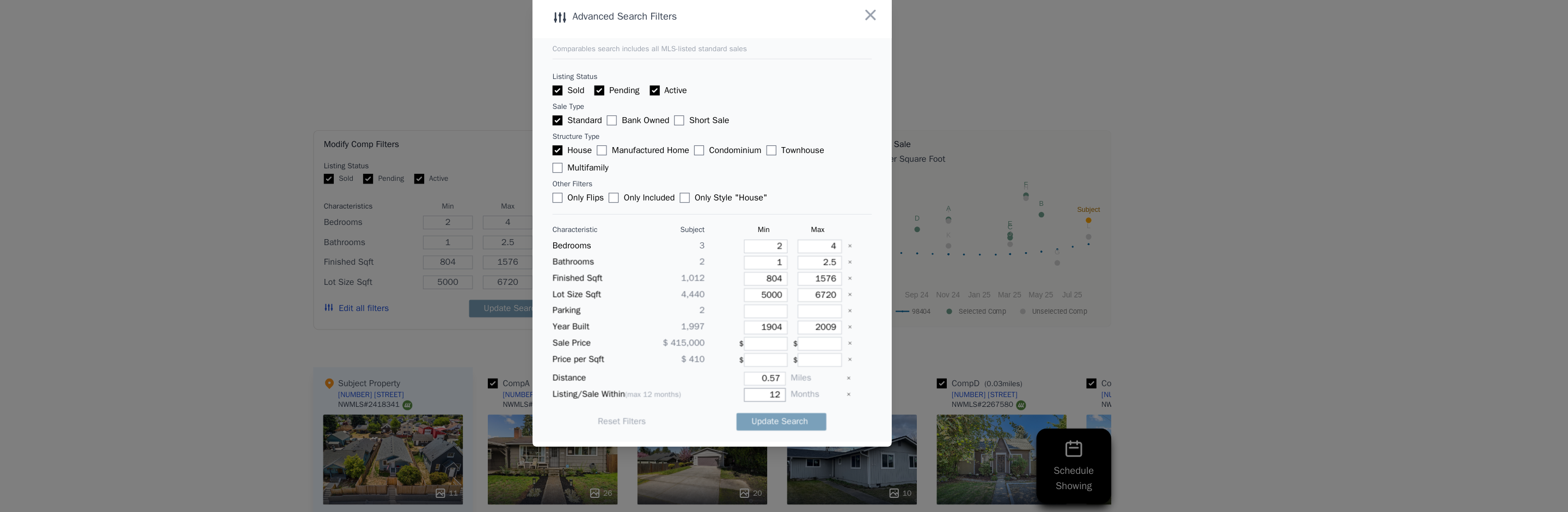 type on "12" 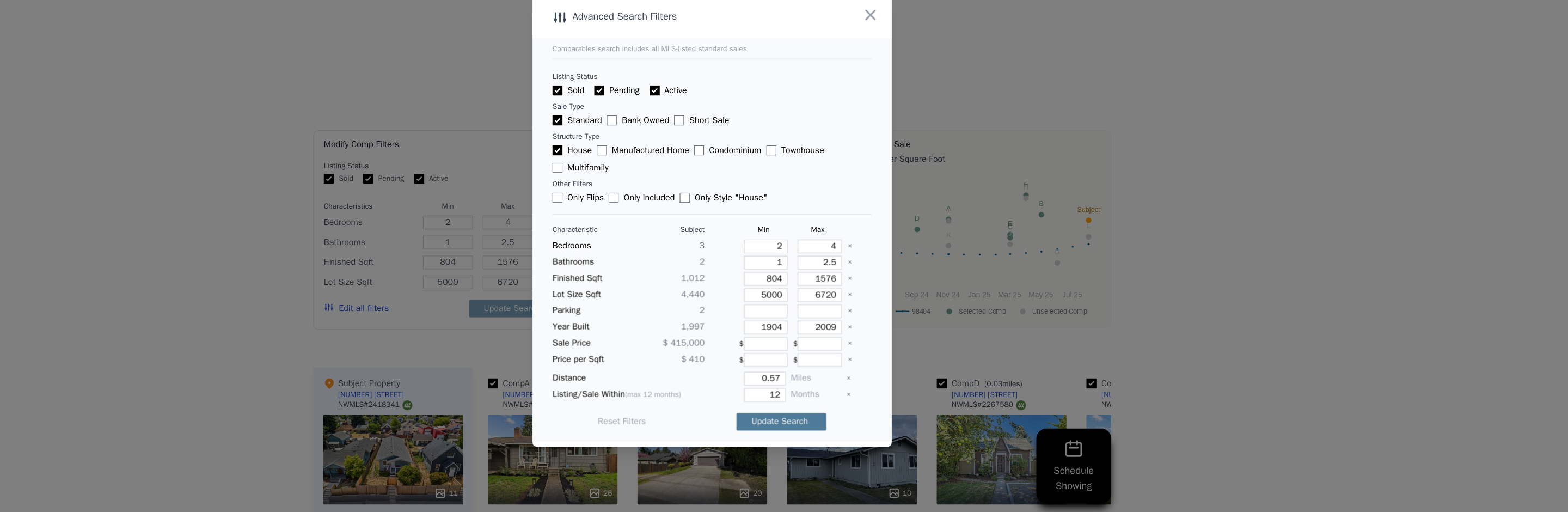 click on "Update Search" at bounding box center [844, 432] 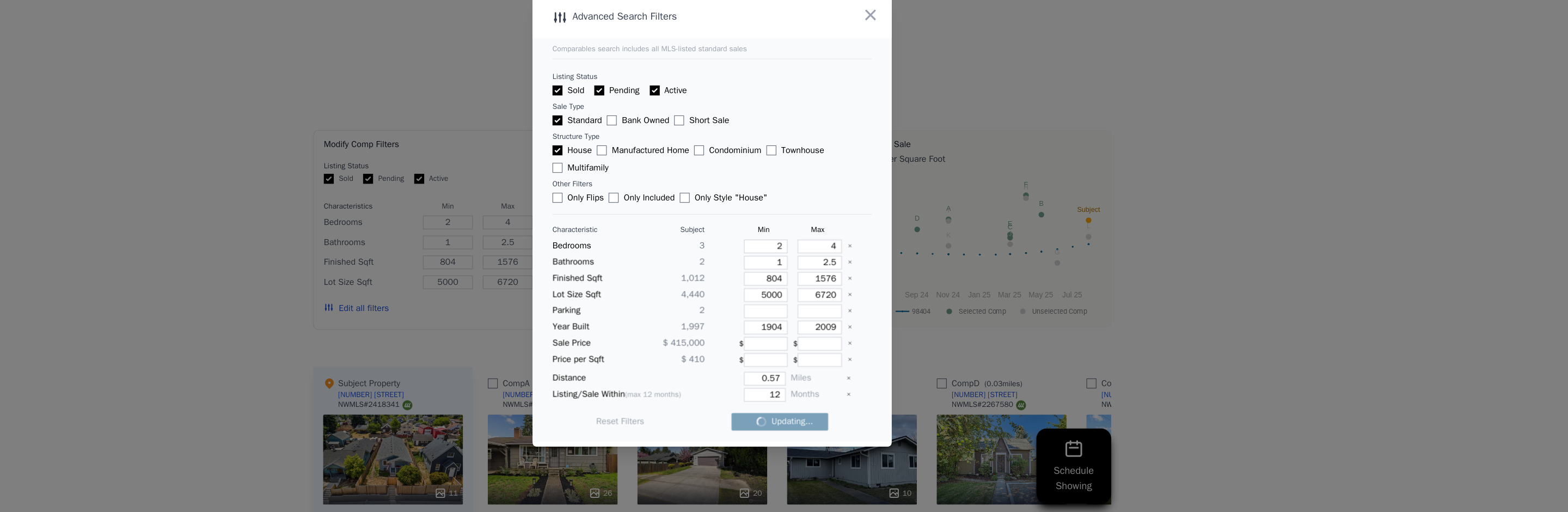 checkbox on "false" 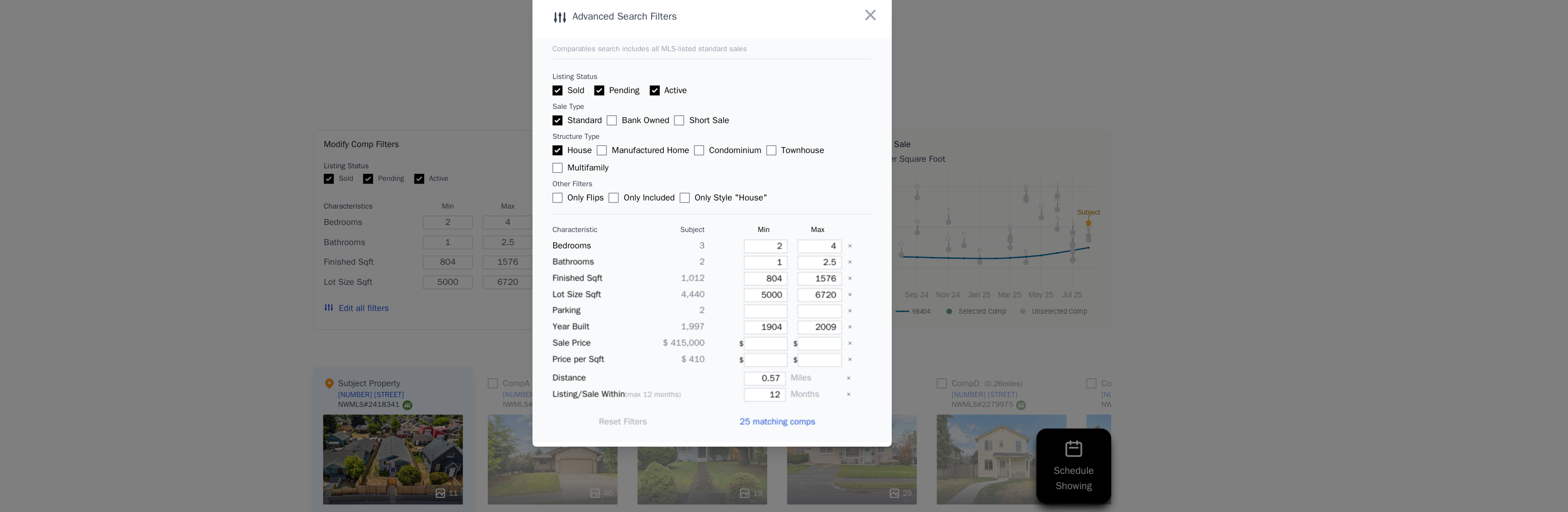 click on "Characteristic Subject Min Max Bedrooms 3    2    4 Bathrooms 2    1    2.5 Finished Sqft 1,012    804    1576 Lot Size Sqft 4,440    5000    6720 Parking 2       Year Built 1,997    1904    2009 Sale Price $ 415,000 $ $ Price per Sqft $ 410 $ $ Distance 0.57 Miles Listing/Sale Within  (max 12 months) 12 Months Reset Filters 25 matching comps" at bounding box center [784, 353] 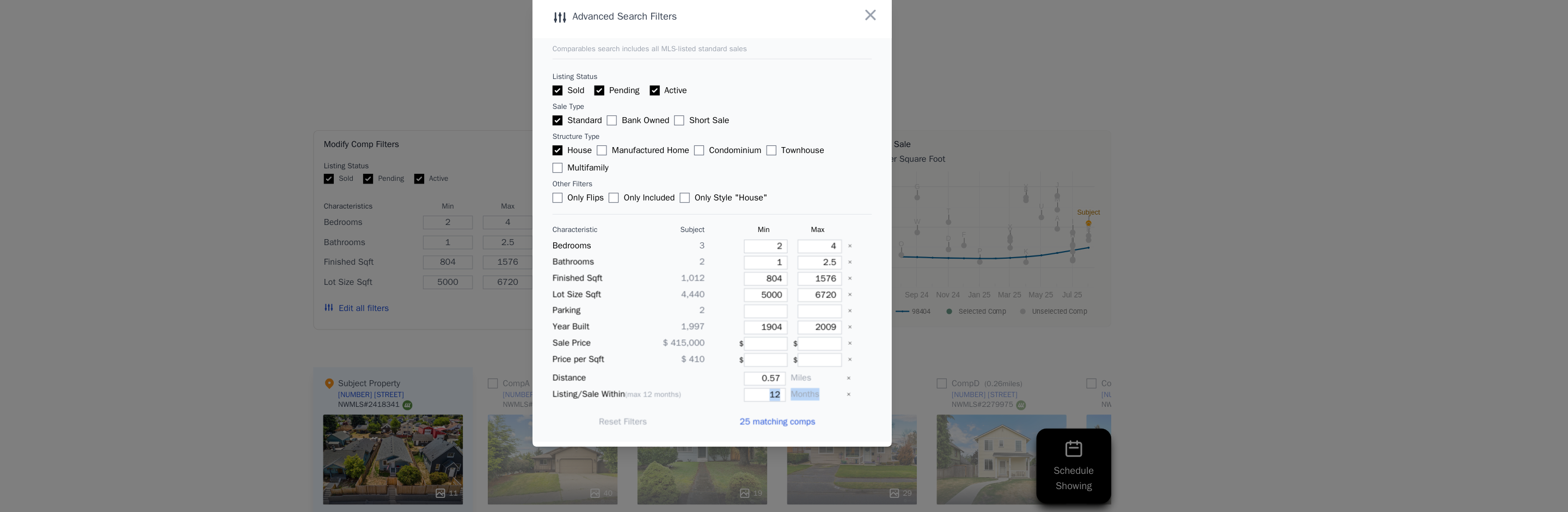 click on "Characteristic Subject Min Max Bedrooms 3    2    4 Bathrooms 2    1    2.5 Finished Sqft 1,012    804    1576 Lot Size Sqft 4,440    5000    6720 Parking 2       Year Built 1,997    1904    2009 Sale Price $ 415,000 $ $ Price per Sqft $ 410 $ $ Distance 0.57 Miles Listing/Sale Within  (max 12 months) 12 Months Reset Filters 25 matching comps" at bounding box center [784, 353] 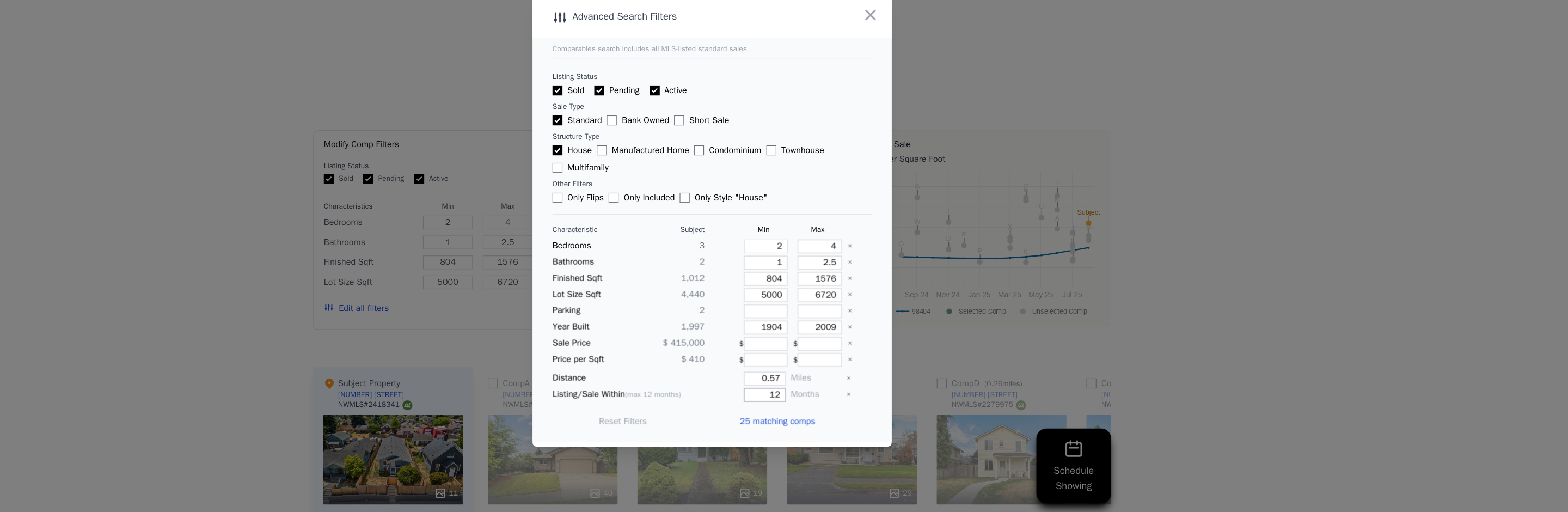 click on "12" at bounding box center (830, 409) 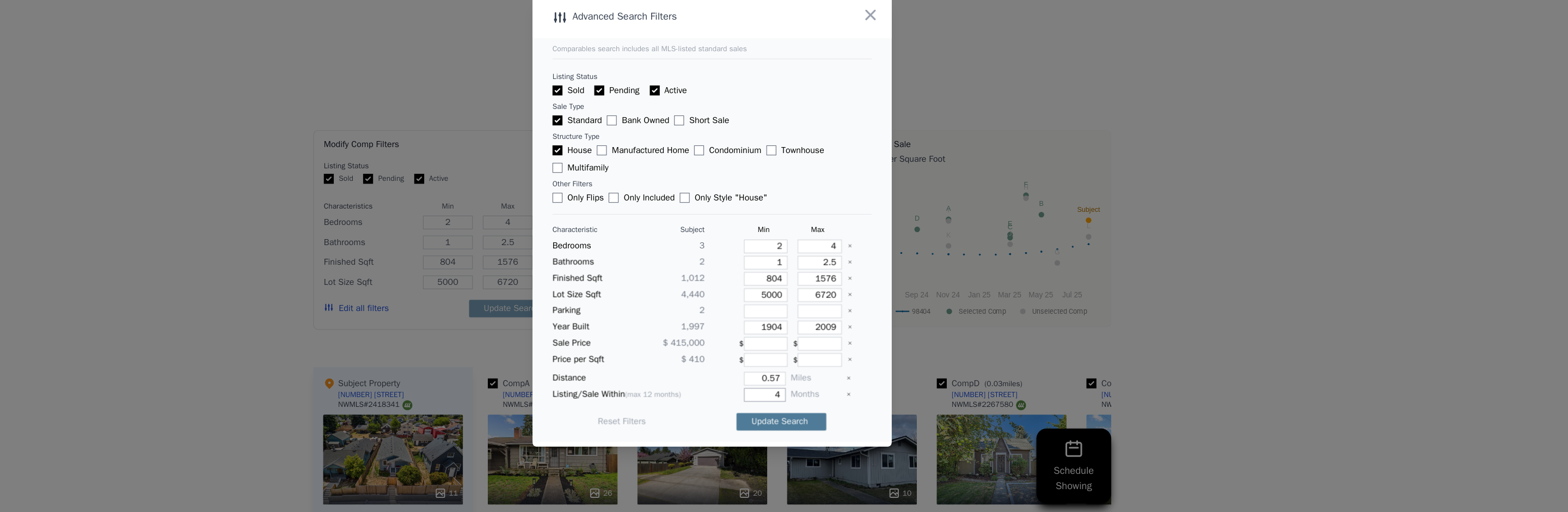 type on "4" 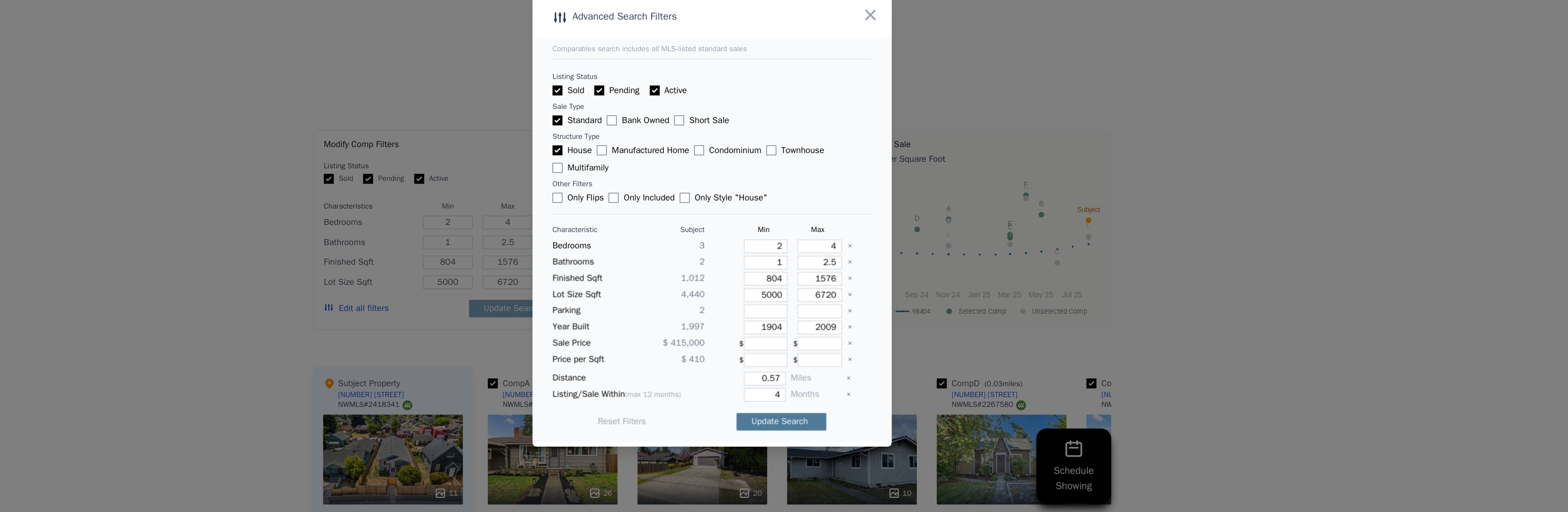 click on "Update Search" at bounding box center [844, 432] 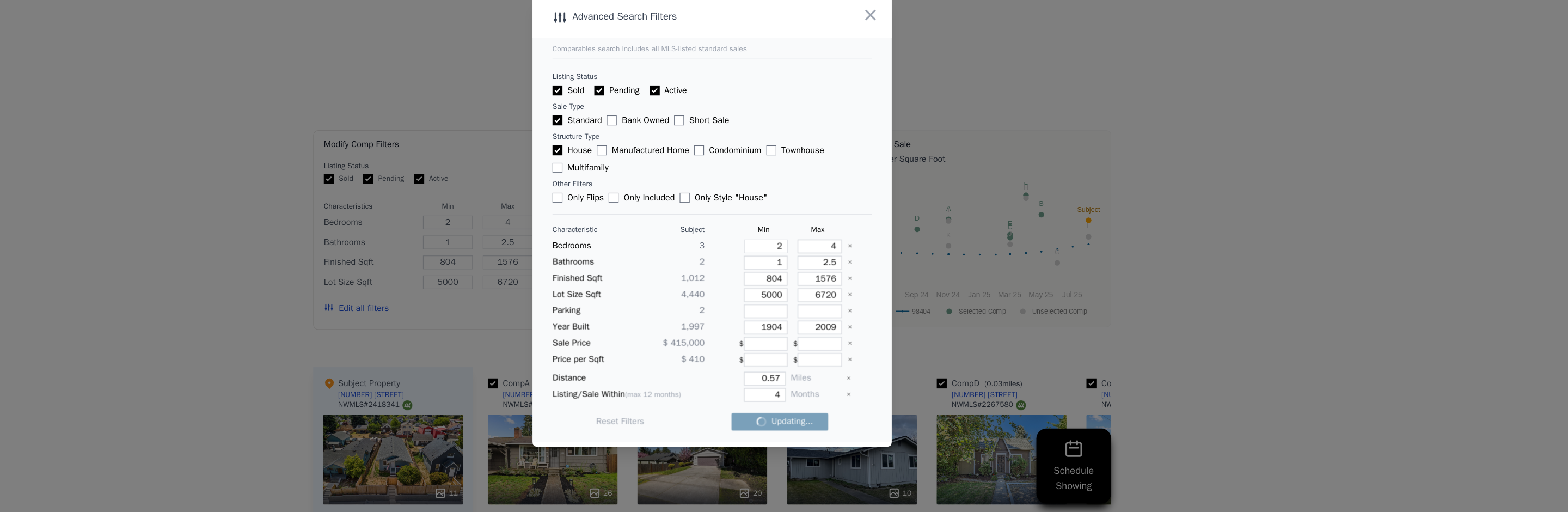 checkbox on "false" 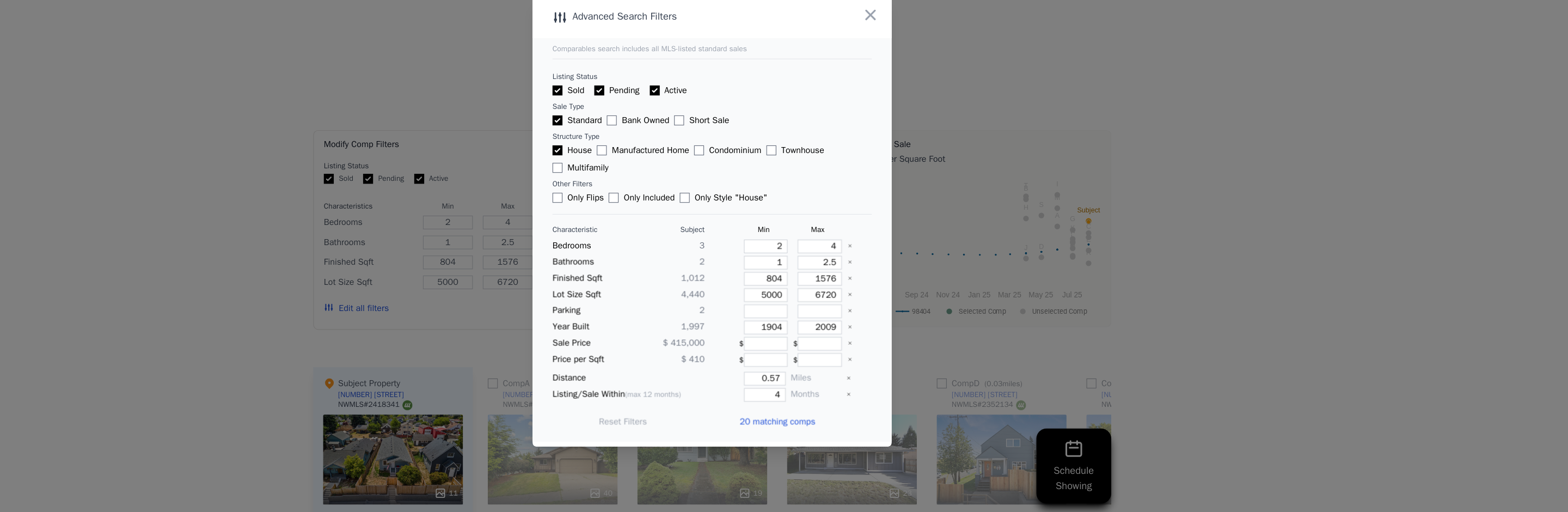 click at bounding box center (784, 256) 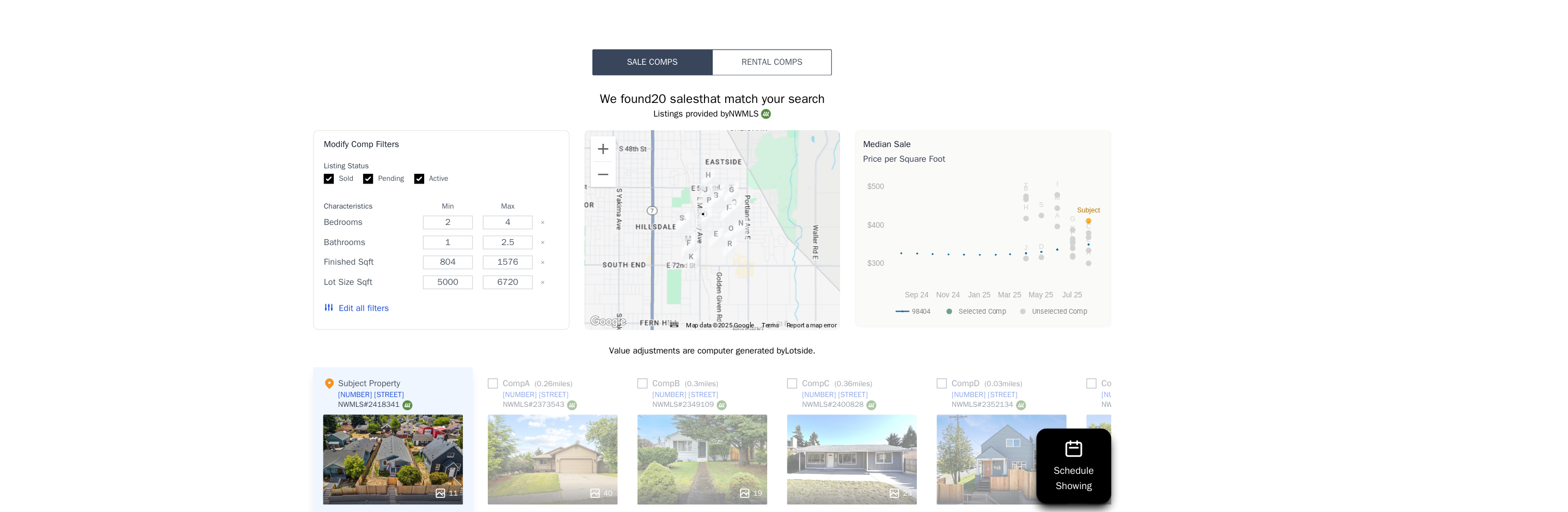 checkbox on "true" 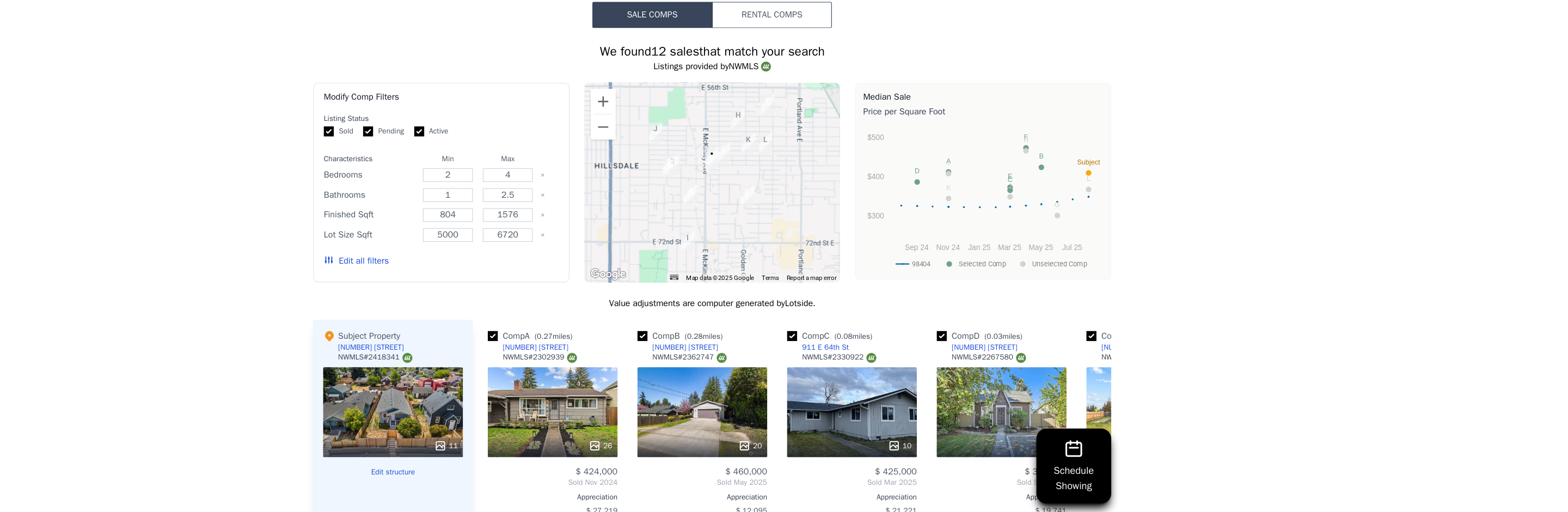 scroll, scrollTop: 970, scrollLeft: 0, axis: vertical 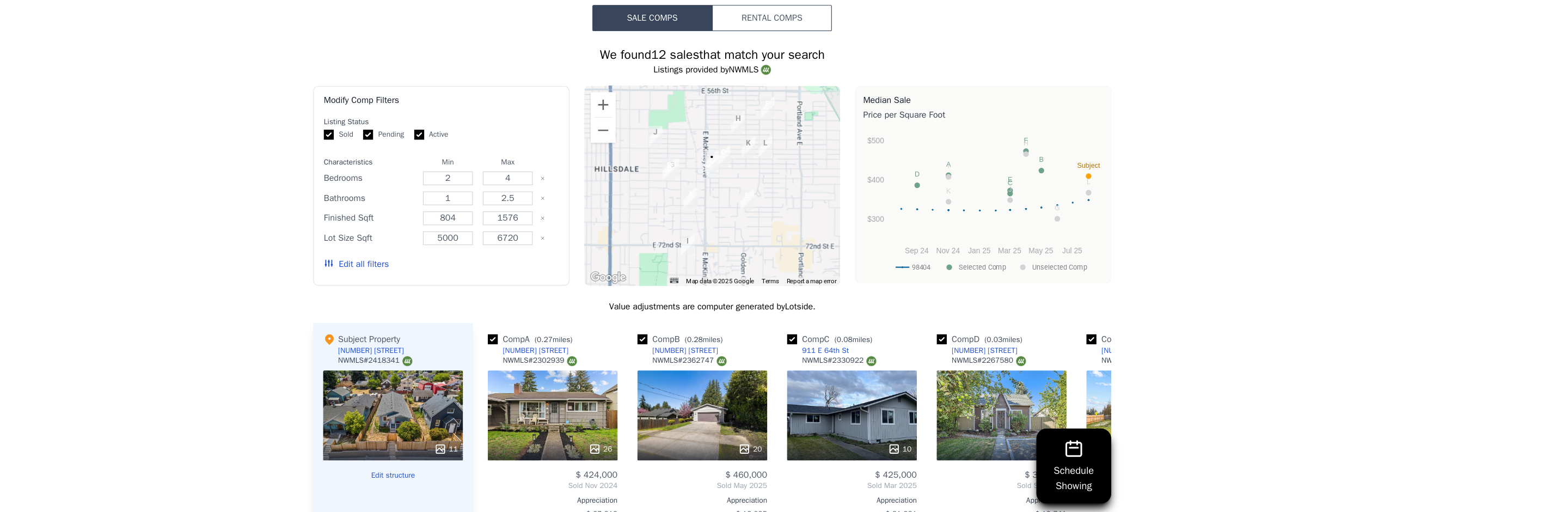 click on "Edit all filters" at bounding box center [473, 295] 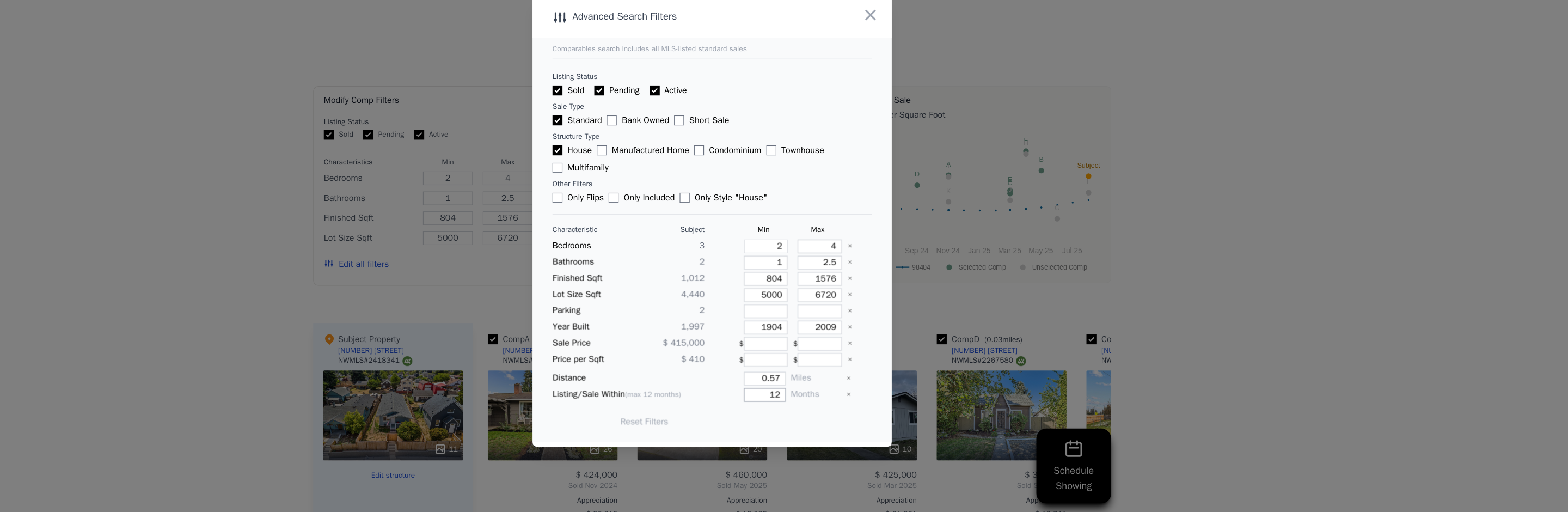 click on "12" at bounding box center [830, 409] 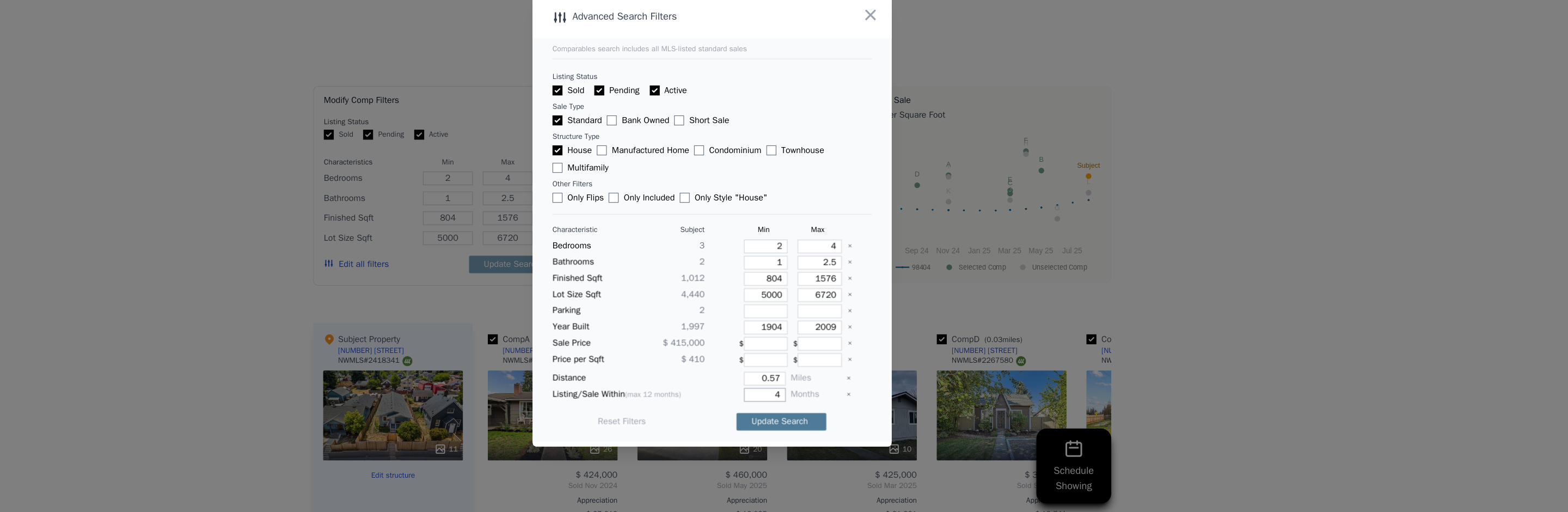 type on "4" 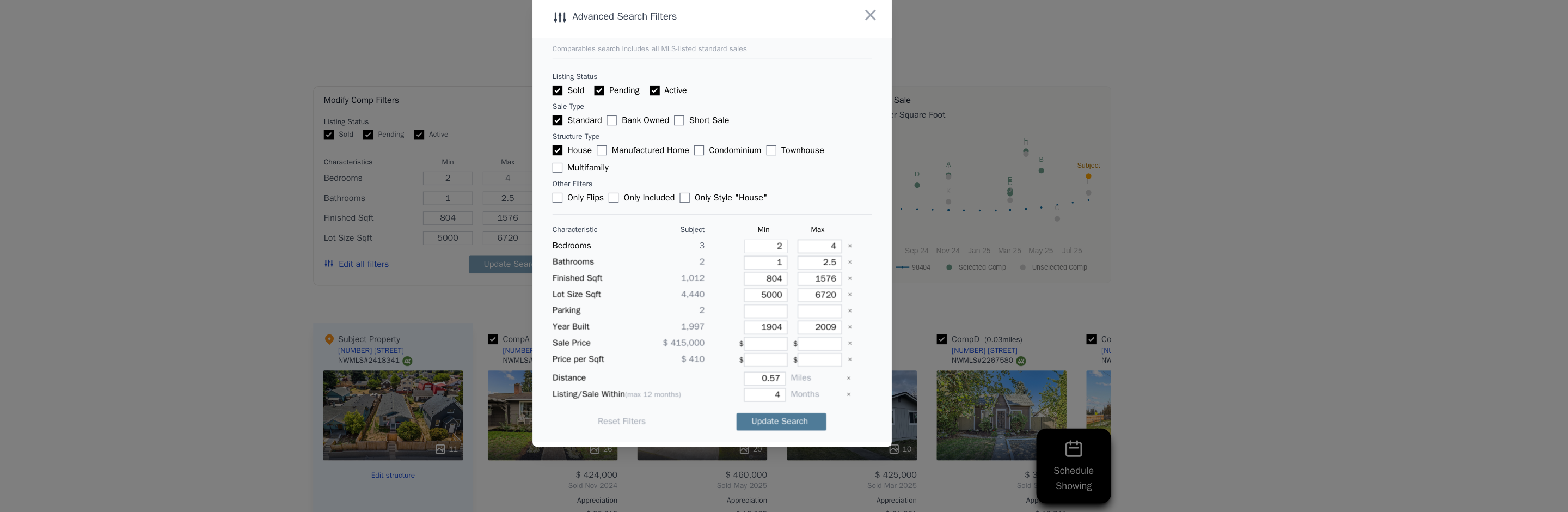 click on "Update Search" at bounding box center [844, 432] 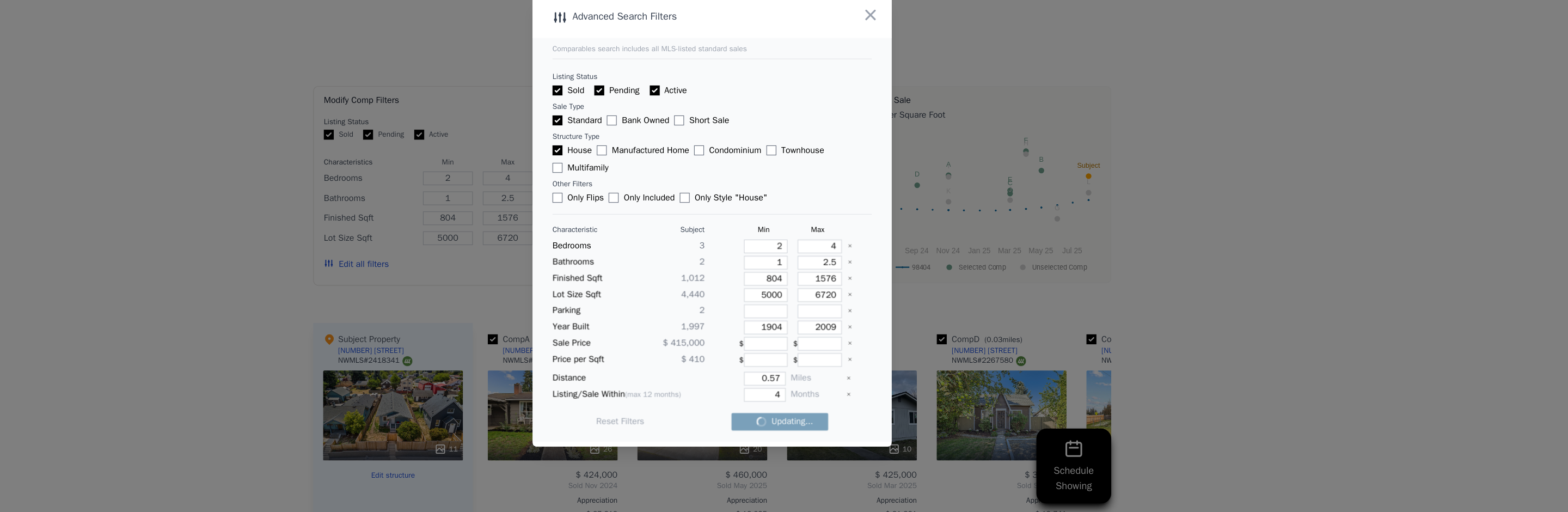 checkbox on "false" 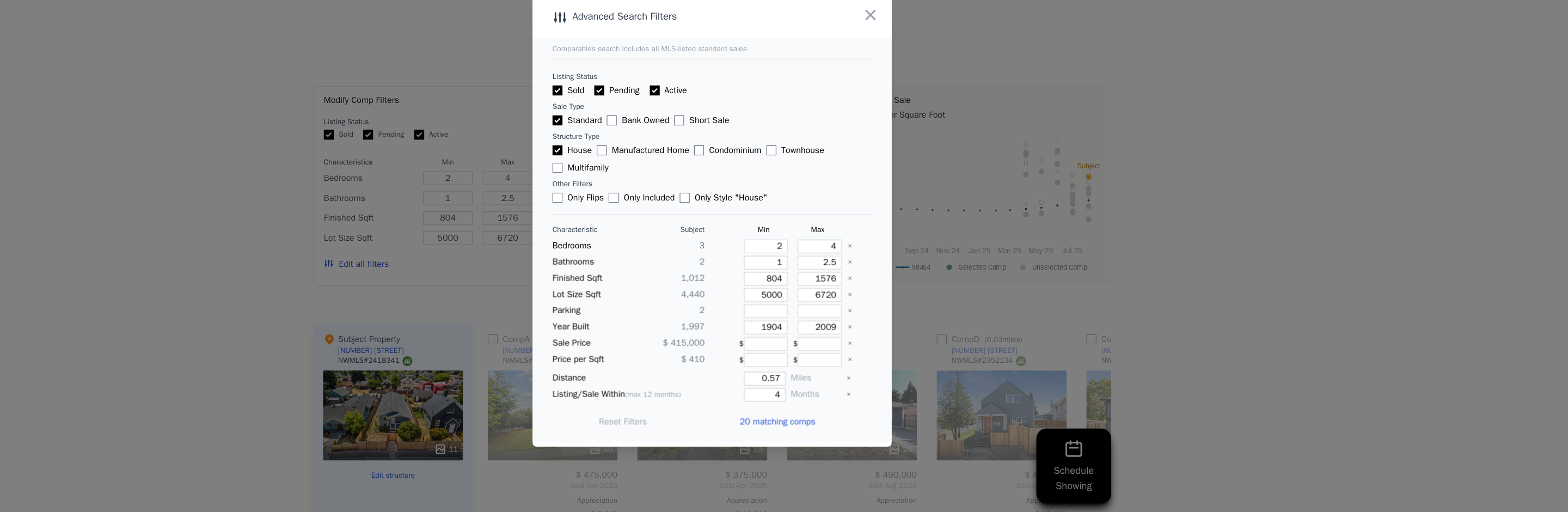 click on "20 matching comps" at bounding box center (841, 432) 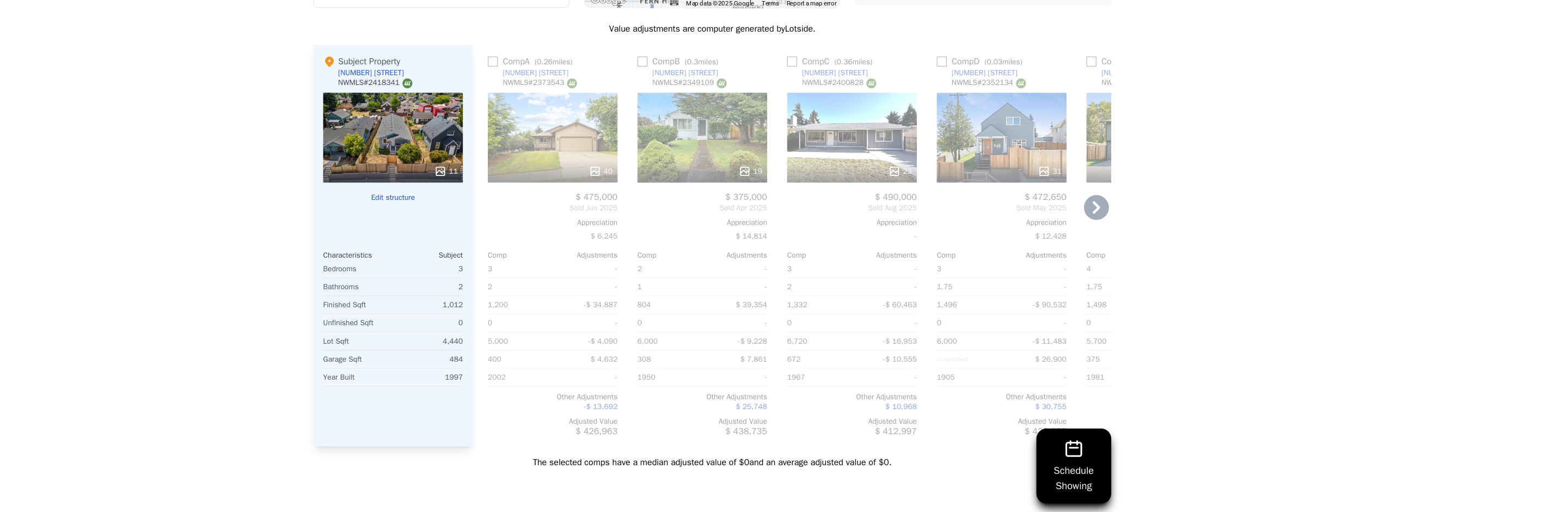 scroll, scrollTop: 1216, scrollLeft: 0, axis: vertical 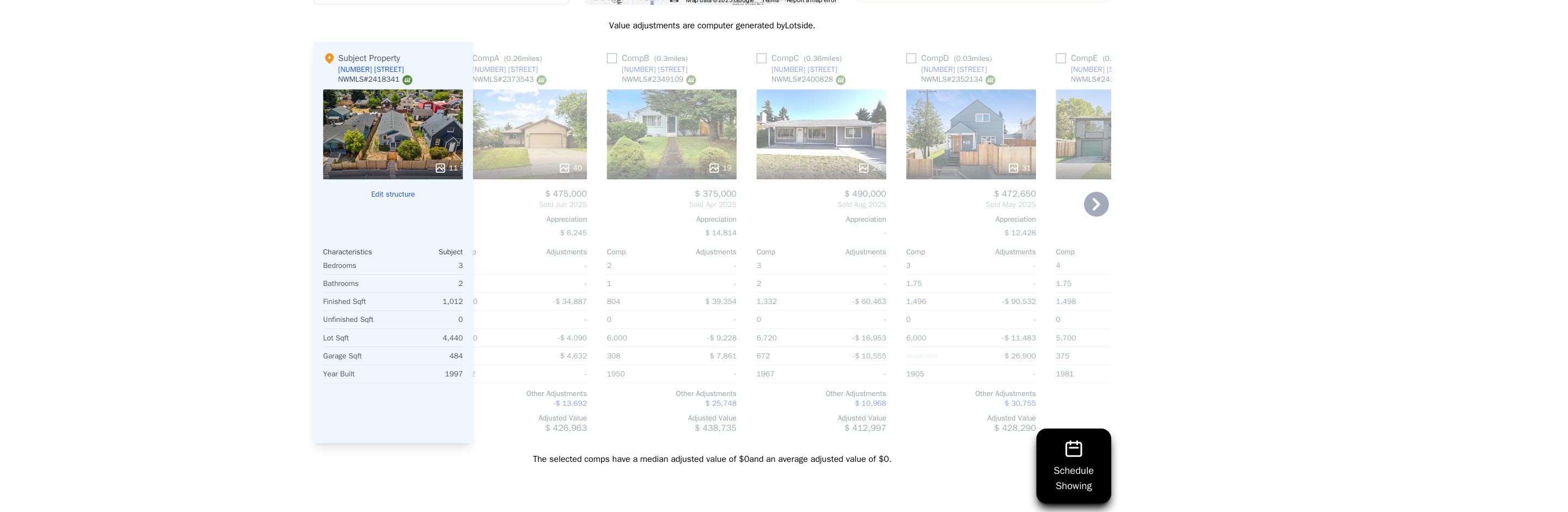 checkbox on "true" 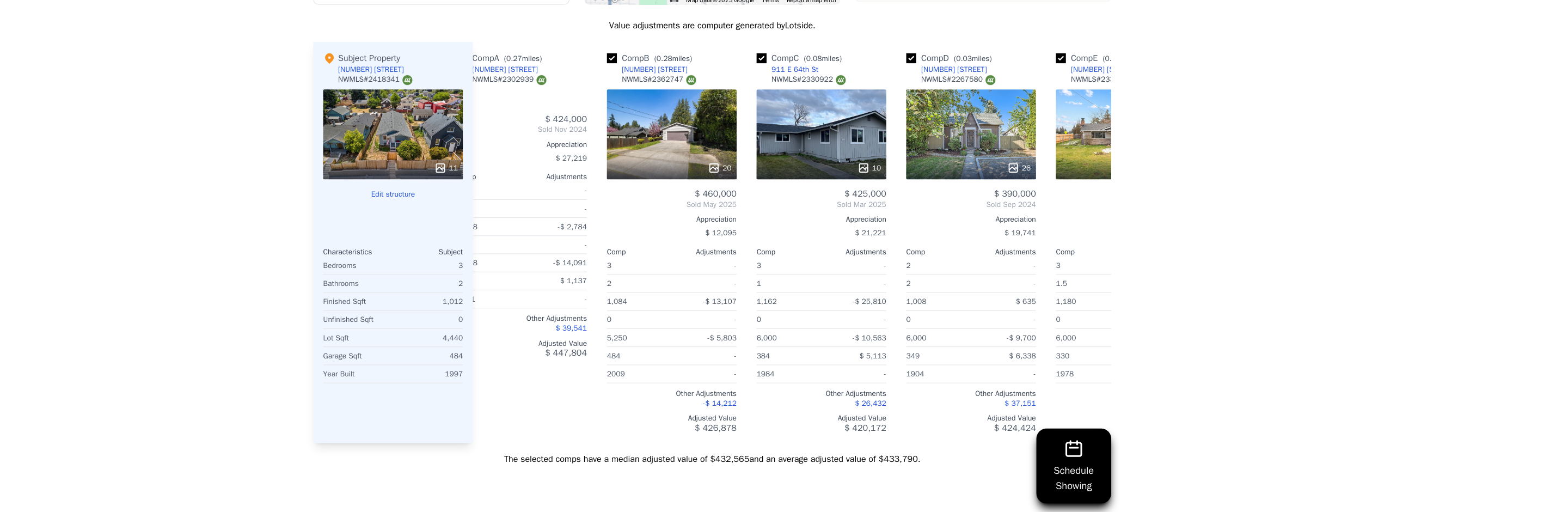 scroll, scrollTop: 0, scrollLeft: 28, axis: horizontal 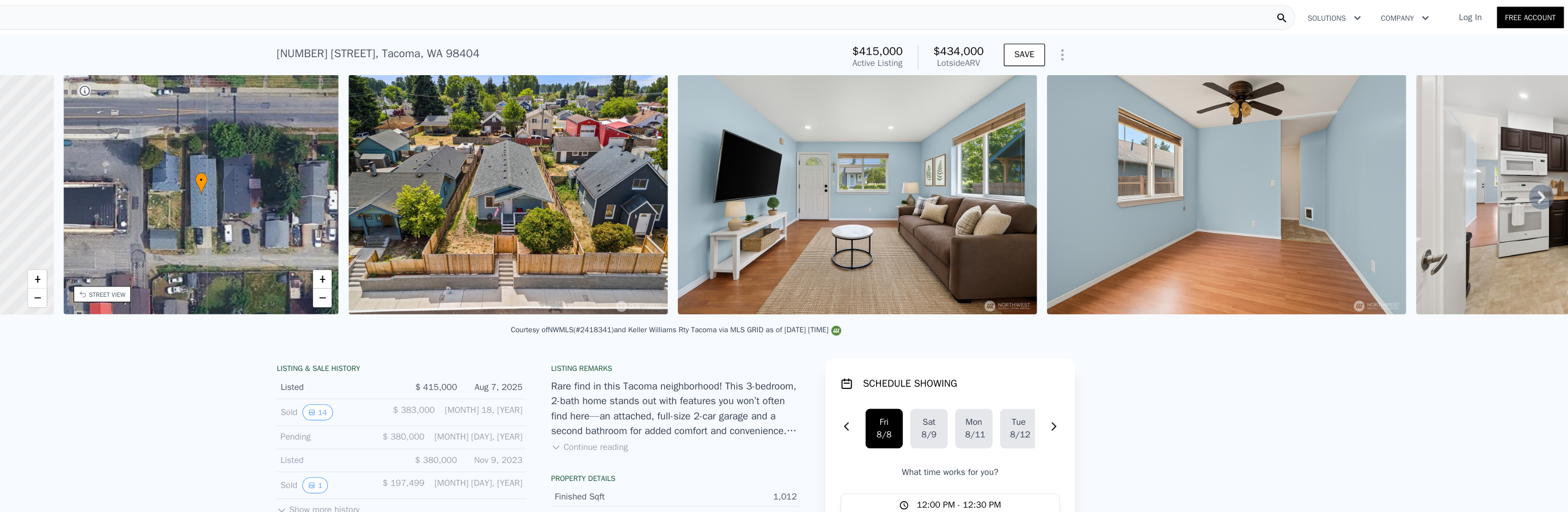 click on "Search an address or region" at bounding box center [688, 15] 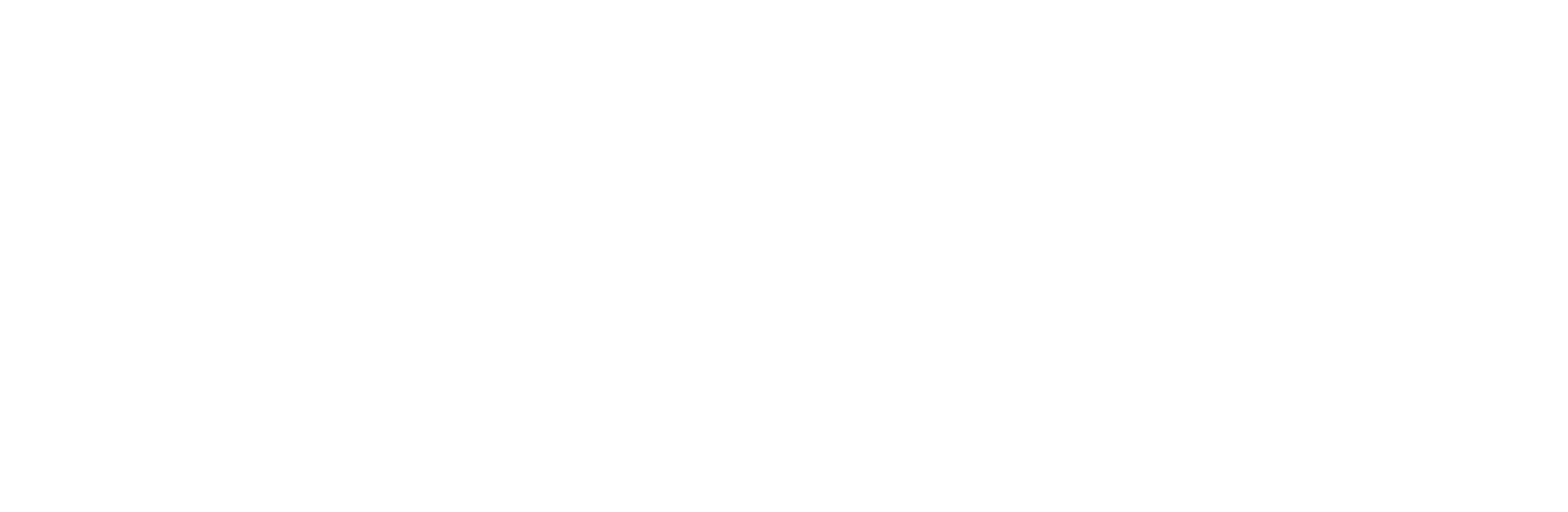 scroll, scrollTop: 0, scrollLeft: 0, axis: both 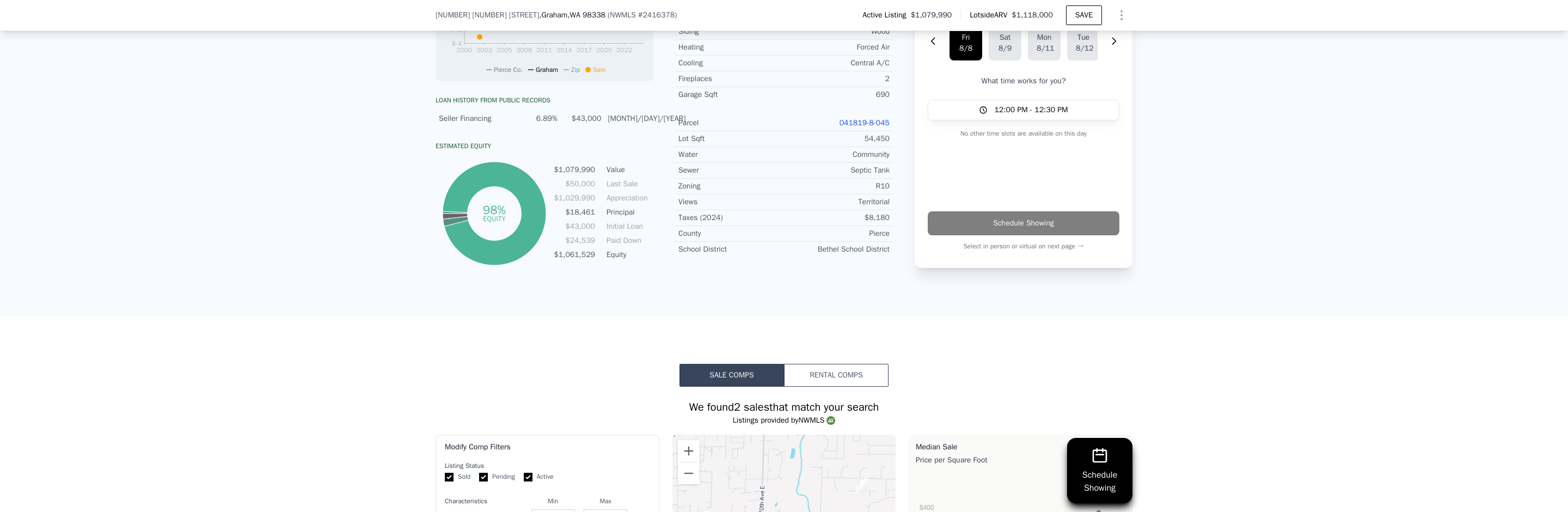 click on "Loan history from public records Seller Financing 6.89% $43,000 5/30/2002 Estimated Equity 98% equity $1,079,990 Value $50,000 Last Sale $1,029,990 Appreciation $18,461 Principal $43,000 Initial Loan $24,539 Paid Down $1,061,529 Equity" at bounding box center [544, 180] 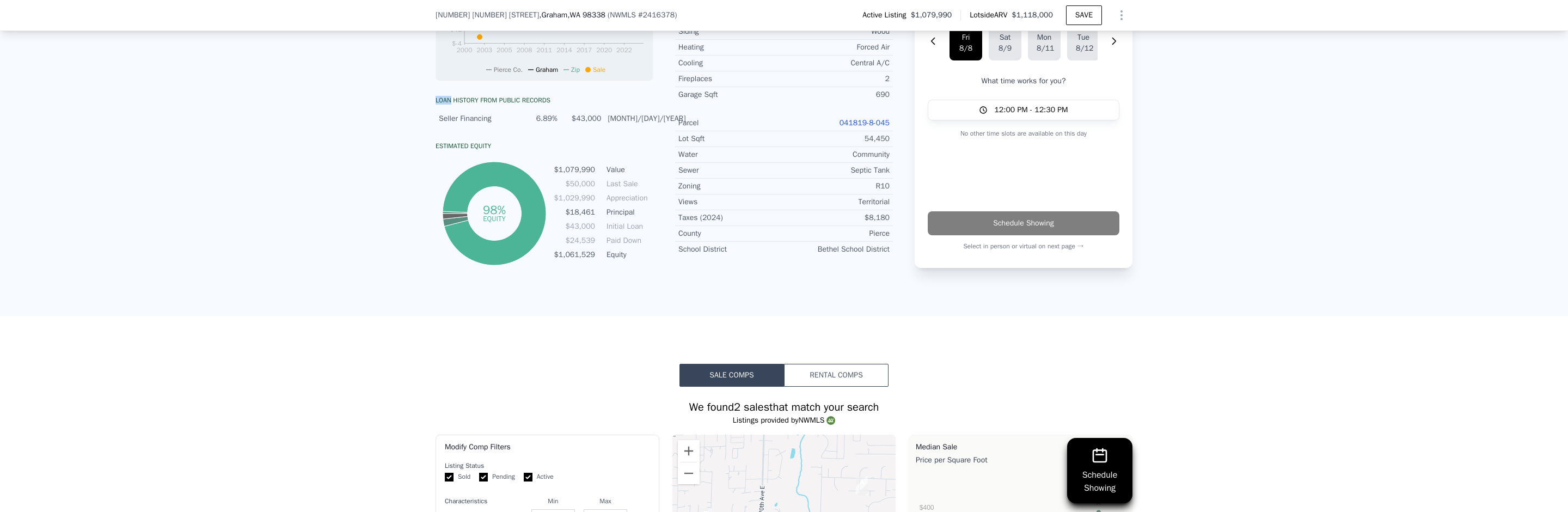 click on "Loan history from public records Seller Financing 6.89% $43,000 5/30/2002 Estimated Equity 98% equity $1,079,990 Value $50,000 Last Sale $1,029,990 Appreciation $18,461 Principal $43,000 Initial Loan $24,539 Paid Down $1,061,529 Equity" at bounding box center (544, 180) 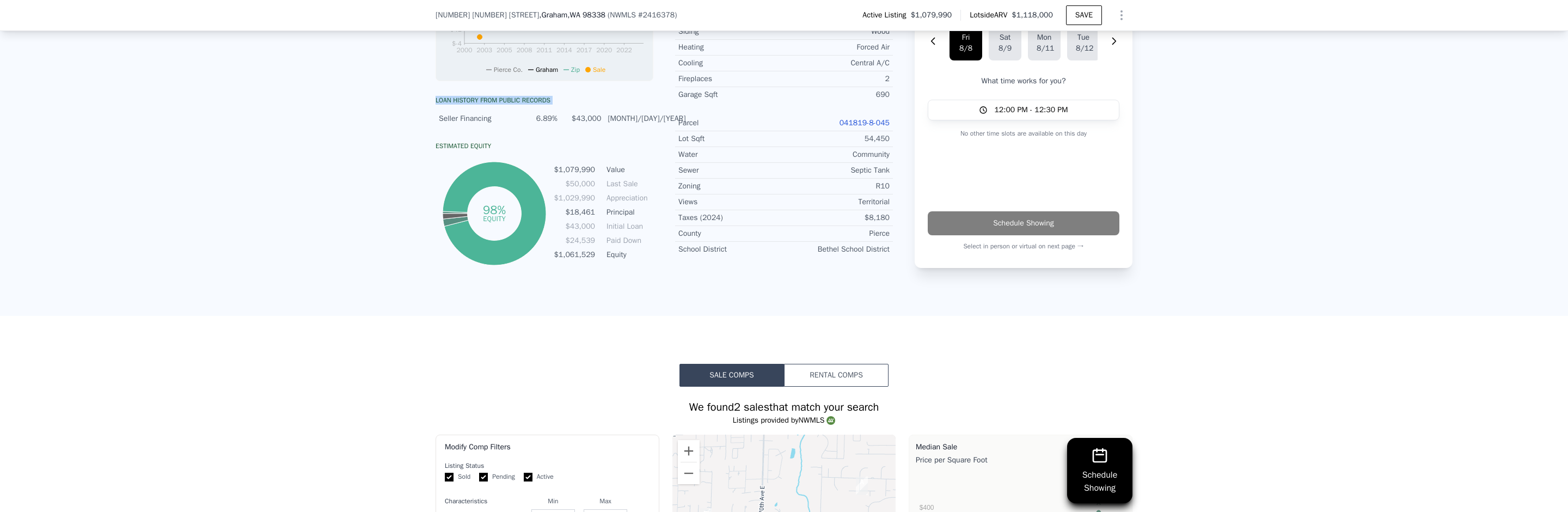 click on "Loan history from public records Seller Financing 6.89% $43,000 5/30/2002 Estimated Equity 98% equity $1,079,990 Value $50,000 Last Sale $1,029,990 Appreciation $18,461 Principal $43,000 Initial Loan $24,539 Paid Down $1,061,529 Equity" at bounding box center [544, 180] 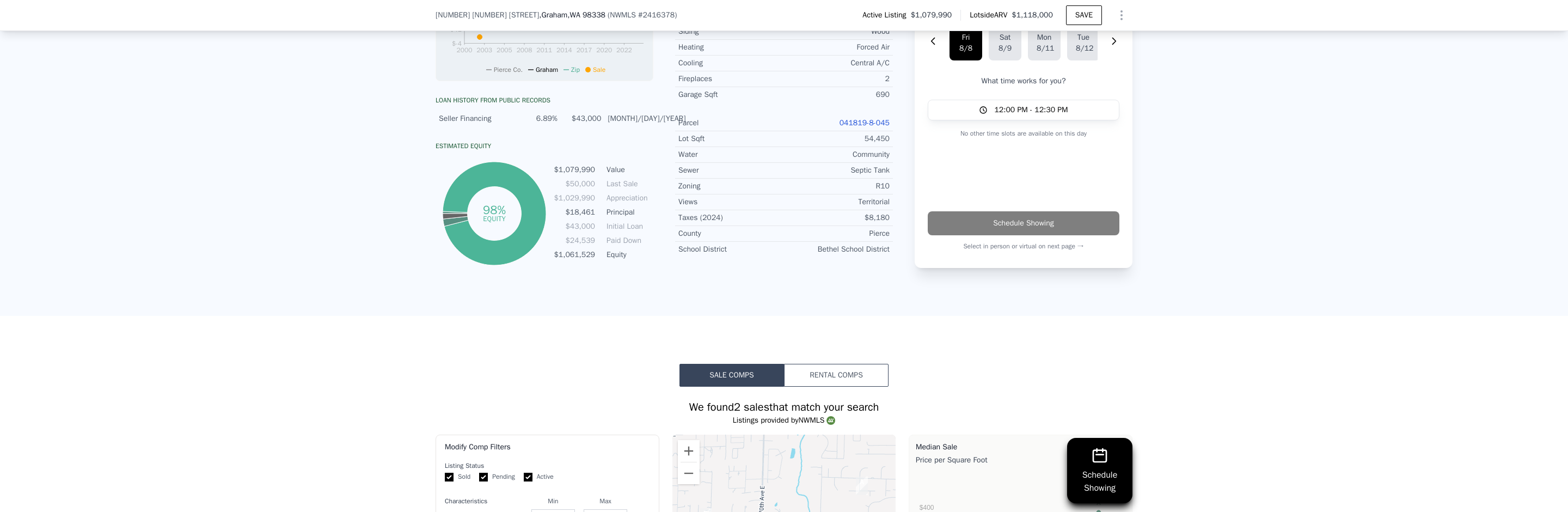 click on "LISTING & SALE HISTORY Listed $ 1,079,990 Aug 6, 2025 Sold 0 $ 50,000 May 29, 2002 Rent Sale Rent over time Price per Square Foot 1Y 3Y 10Y Max 2001 2004 2007 2009 2012 2015 2017 2020 2023 $0.68 $0.88 $1.08 $1.28 $1.48 $1.68 $1.88 $2.08 $2.3 Pierce Co. Metro Dec 15, 2001 Houses Median Sale Price per Square Foot 1Y 3Y 10Y Max 2000 2003 2005 2008 2011 2014 2017 2020 2022 $-4 $41 $86 $131 $176 $221 $266 $311 $366 Pierce Co. Graham Zip Sale Mar 15, 2000 Loan history from public records Seller Financing 6.89% $43,000 5/30/2002 Estimated Equity 98% equity $1,079,990 Value $50,000 Last Sale $1,029,990 Appreciation $18,461 Principal $43,000 Initial Loan $24,539 Paid Down $1,061,529 Equity Listing remarks  Continue reading   Property details Finished Sqft 3,120 Bedrooms 4 Bathrooms 3 Year Built 2002 Year Improved 2006 Foundation Poured Concrete Roof Composition Siding Wood Heating Forced Air Cooling Central A/C Fireplaces 2 Garage Sqft 690 Parcel 041819-8-045 Lot Sqft 54,450 Water Community Sewer Septic Tank Zoning" at bounding box center (784, 53) 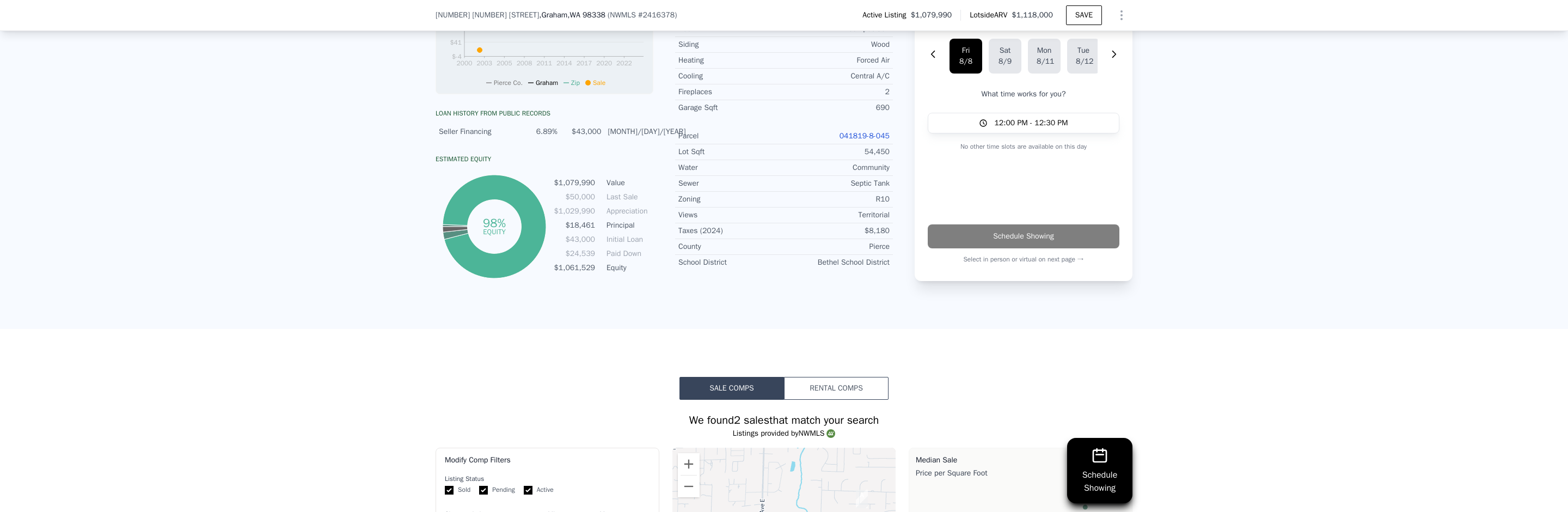 scroll, scrollTop: 493, scrollLeft: 0, axis: vertical 